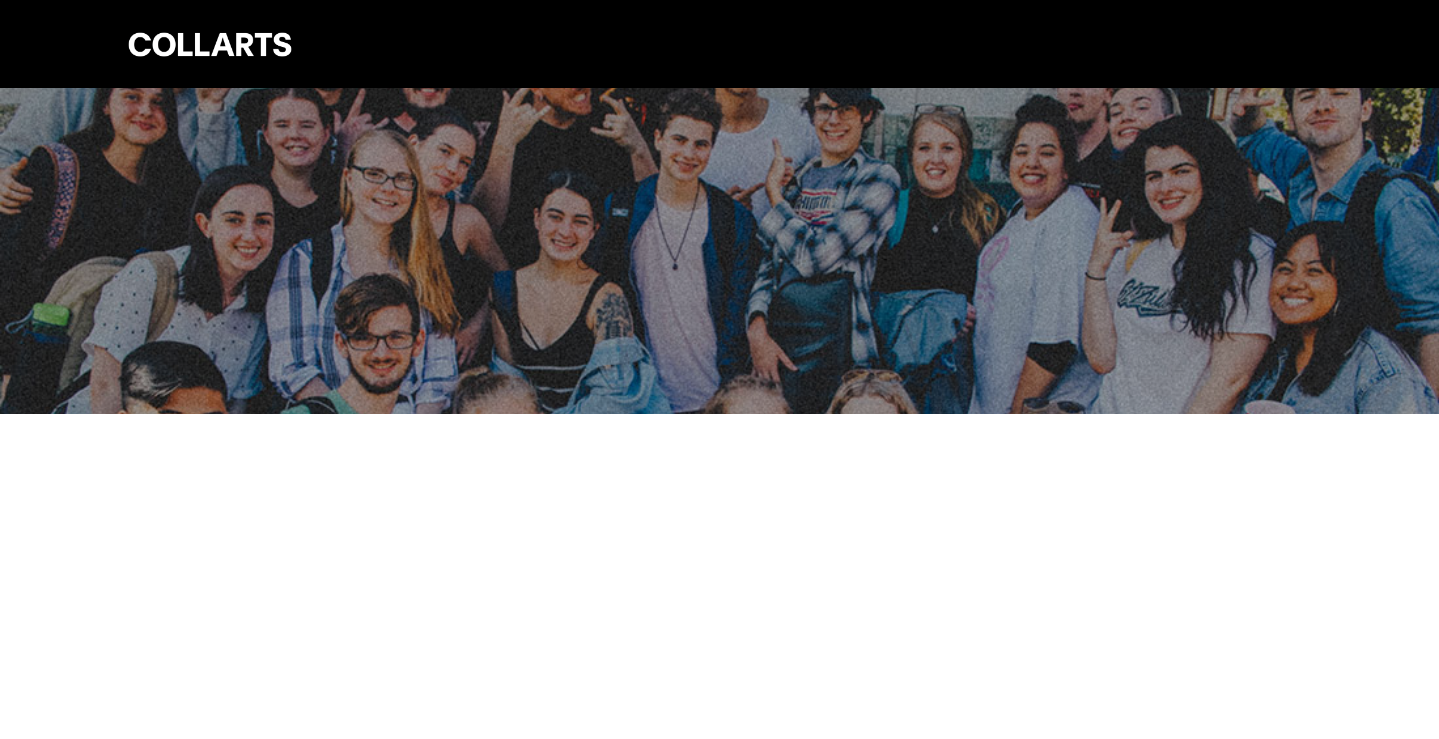 scroll, scrollTop: 0, scrollLeft: 0, axis: both 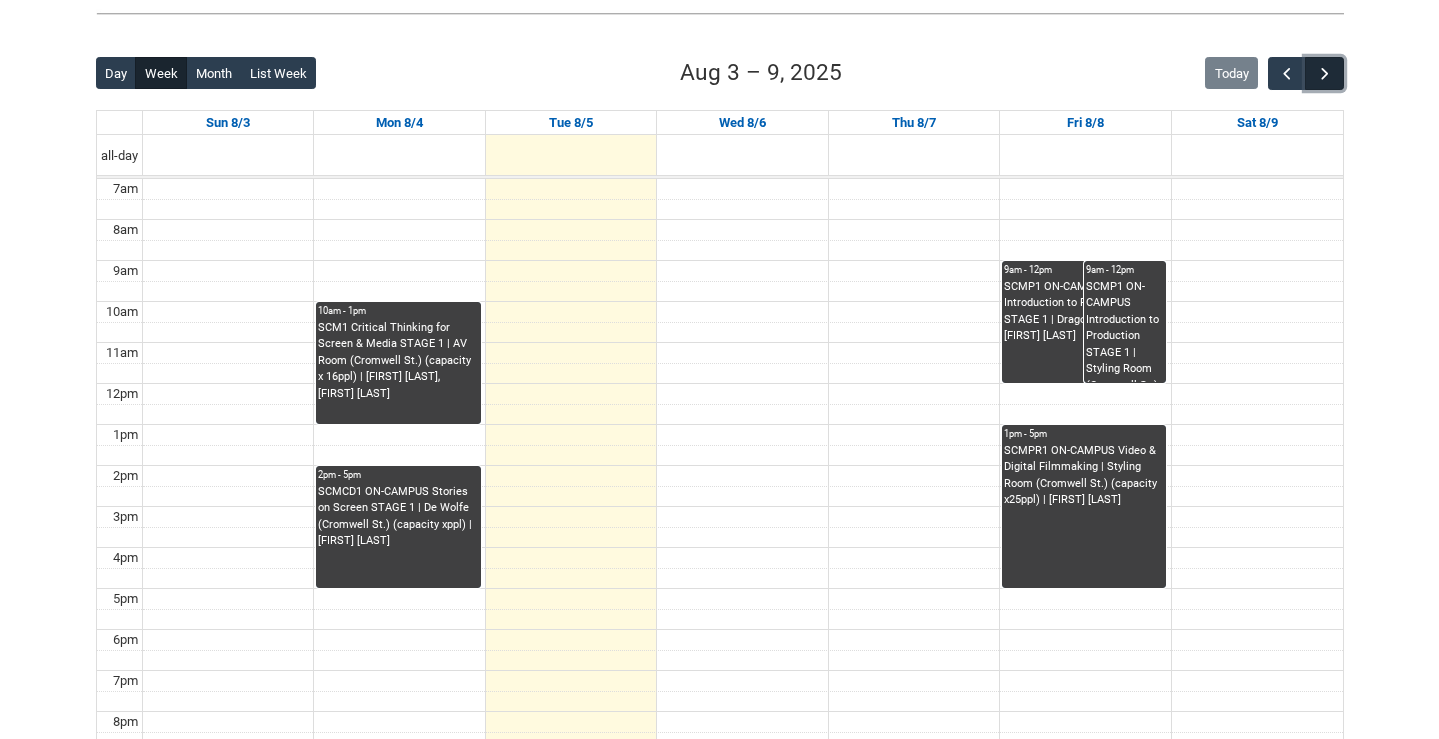 click at bounding box center [1325, 74] 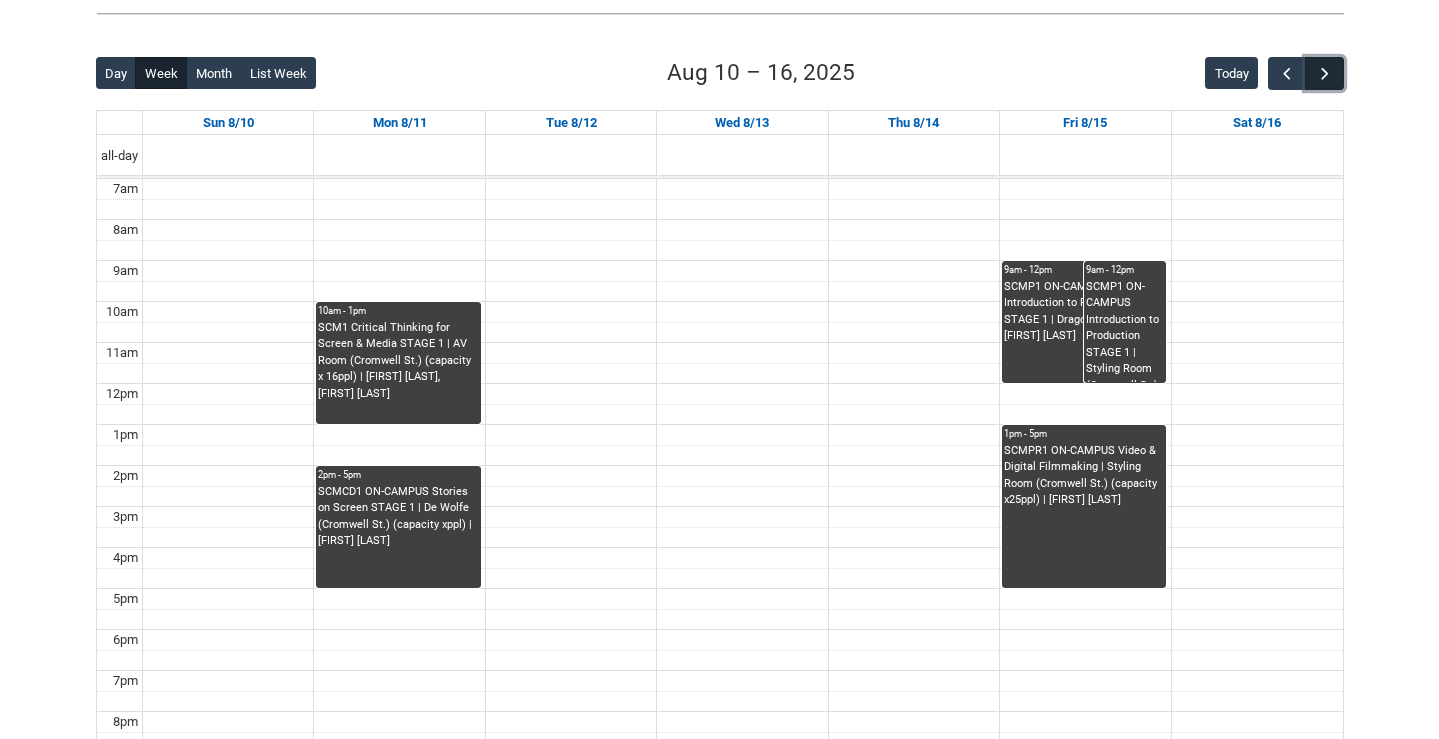 click at bounding box center (1325, 74) 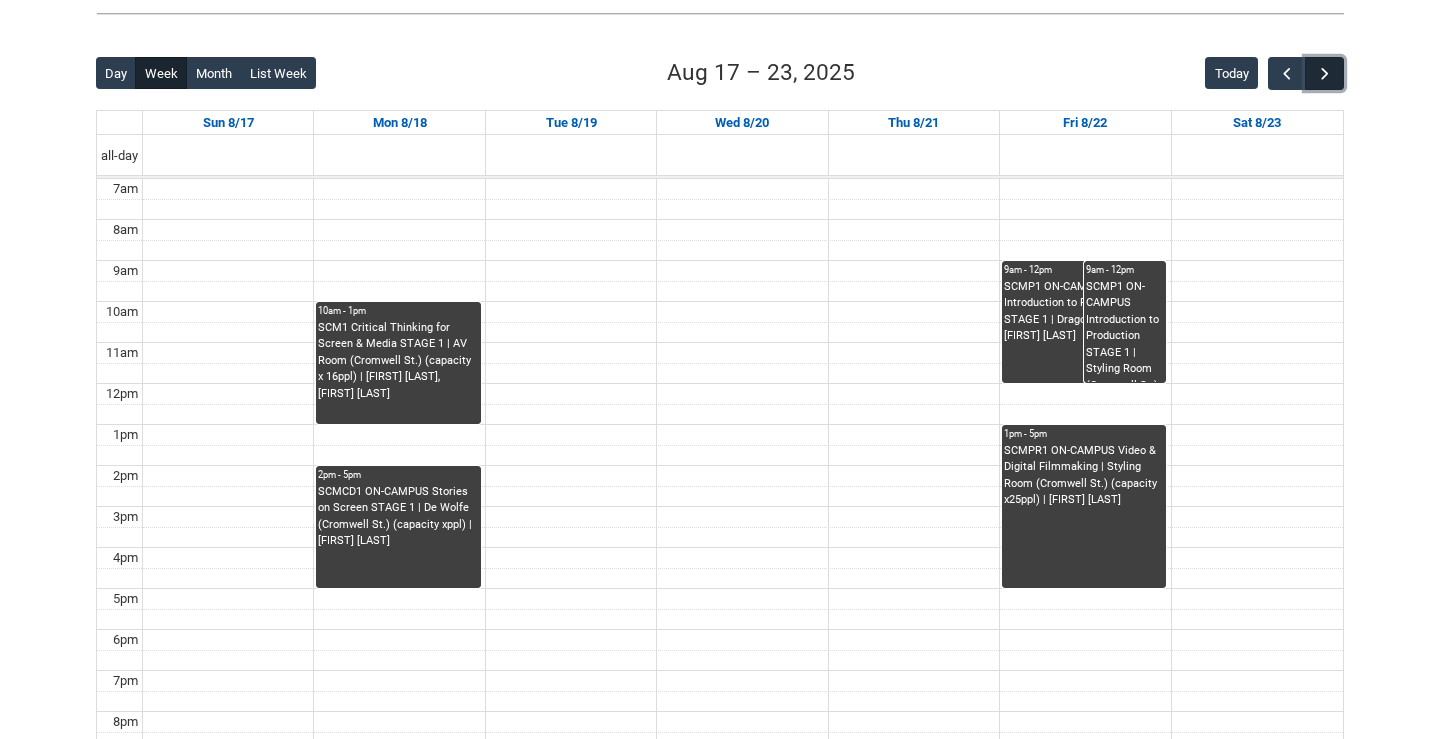 click at bounding box center (1325, 74) 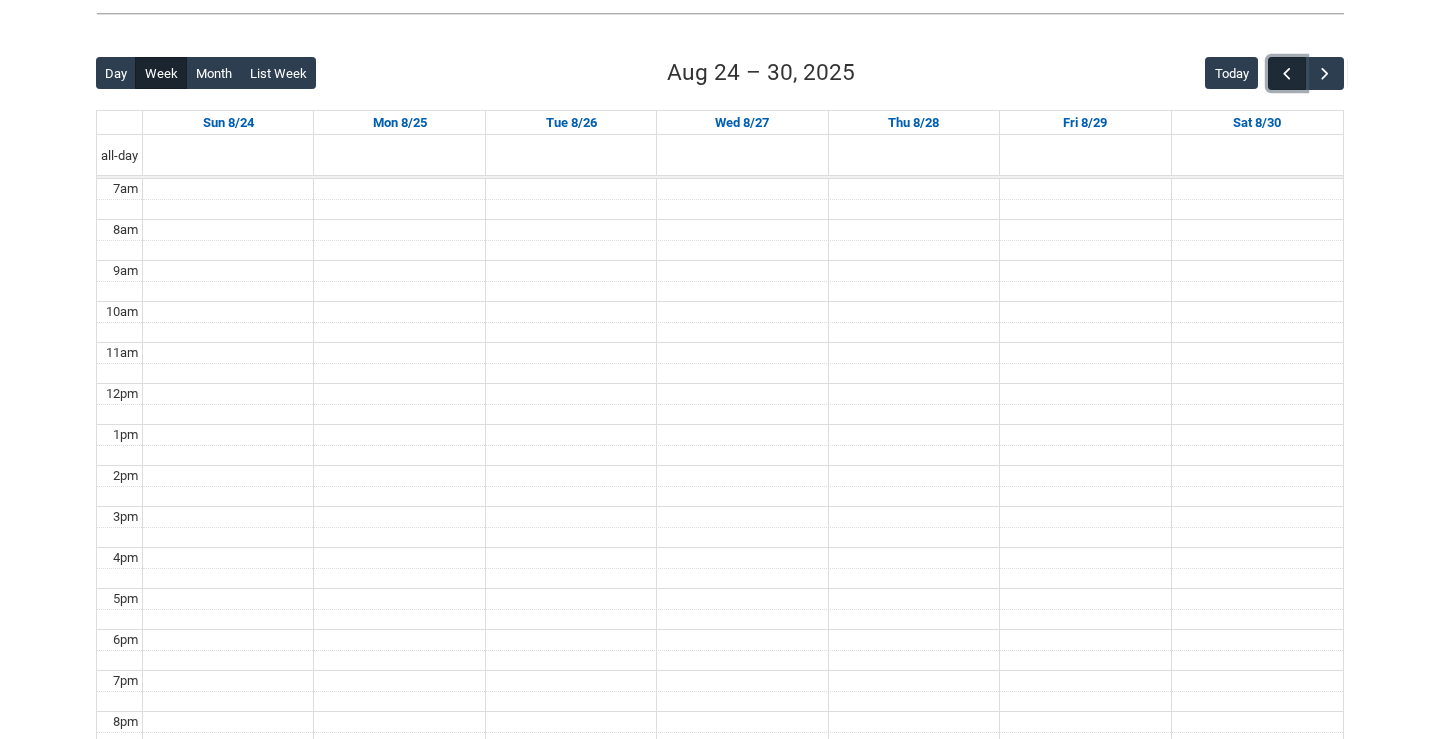 click at bounding box center [1287, 74] 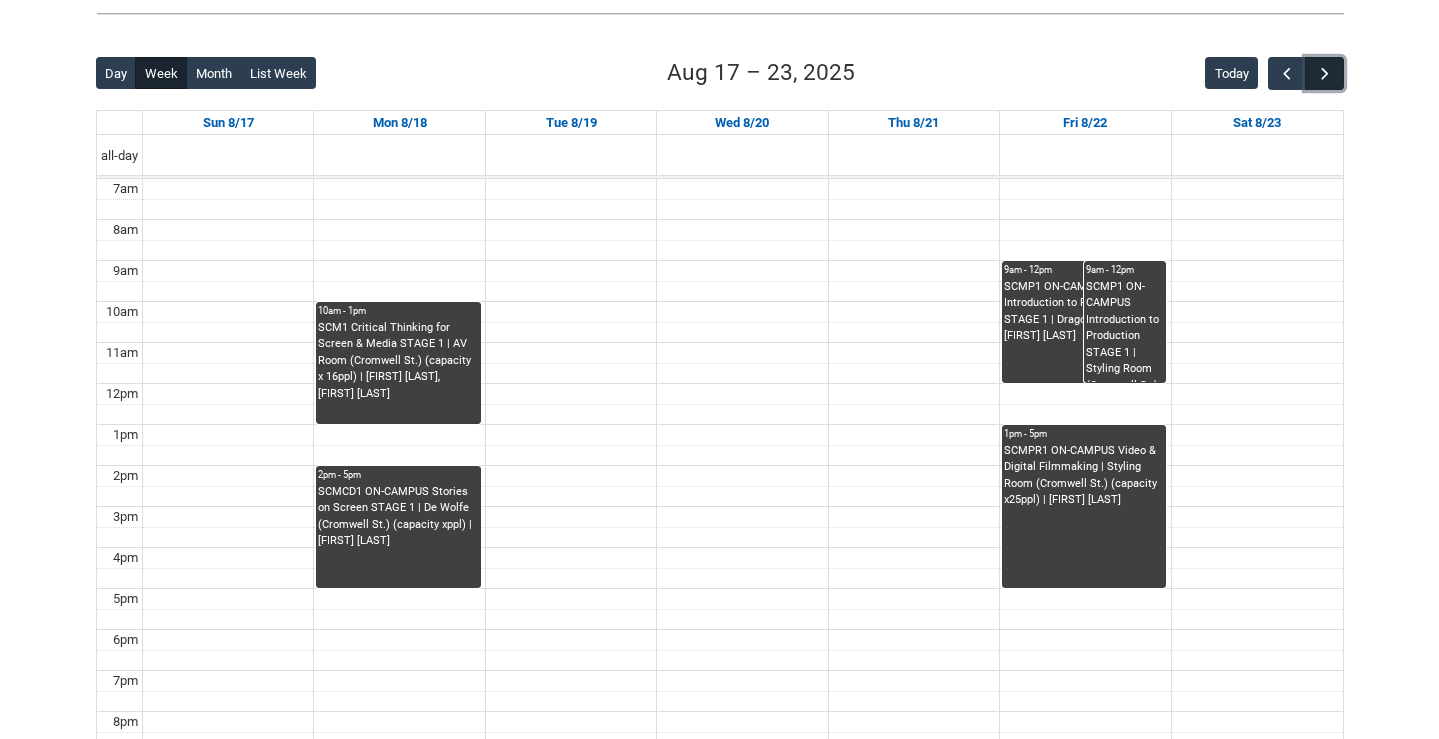 click at bounding box center (1325, 74) 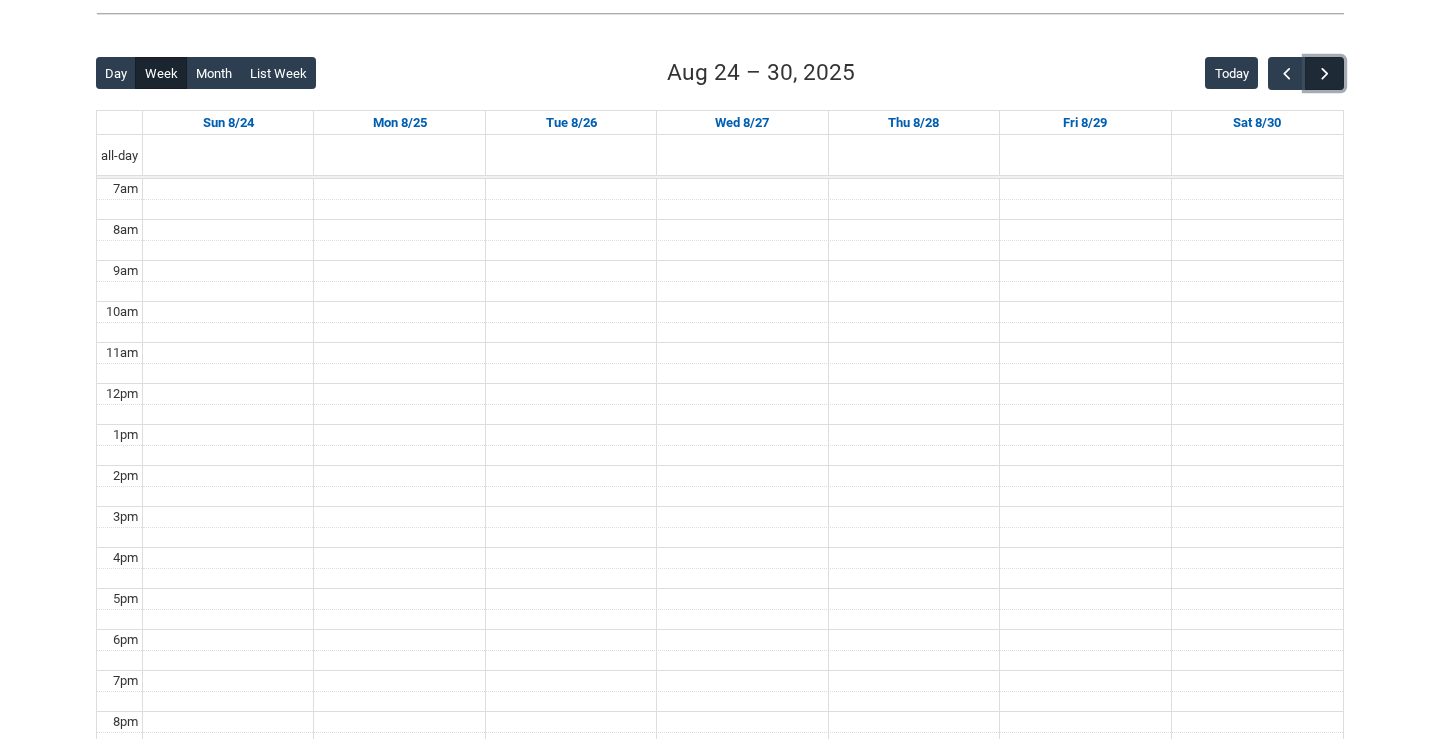 click at bounding box center (1325, 74) 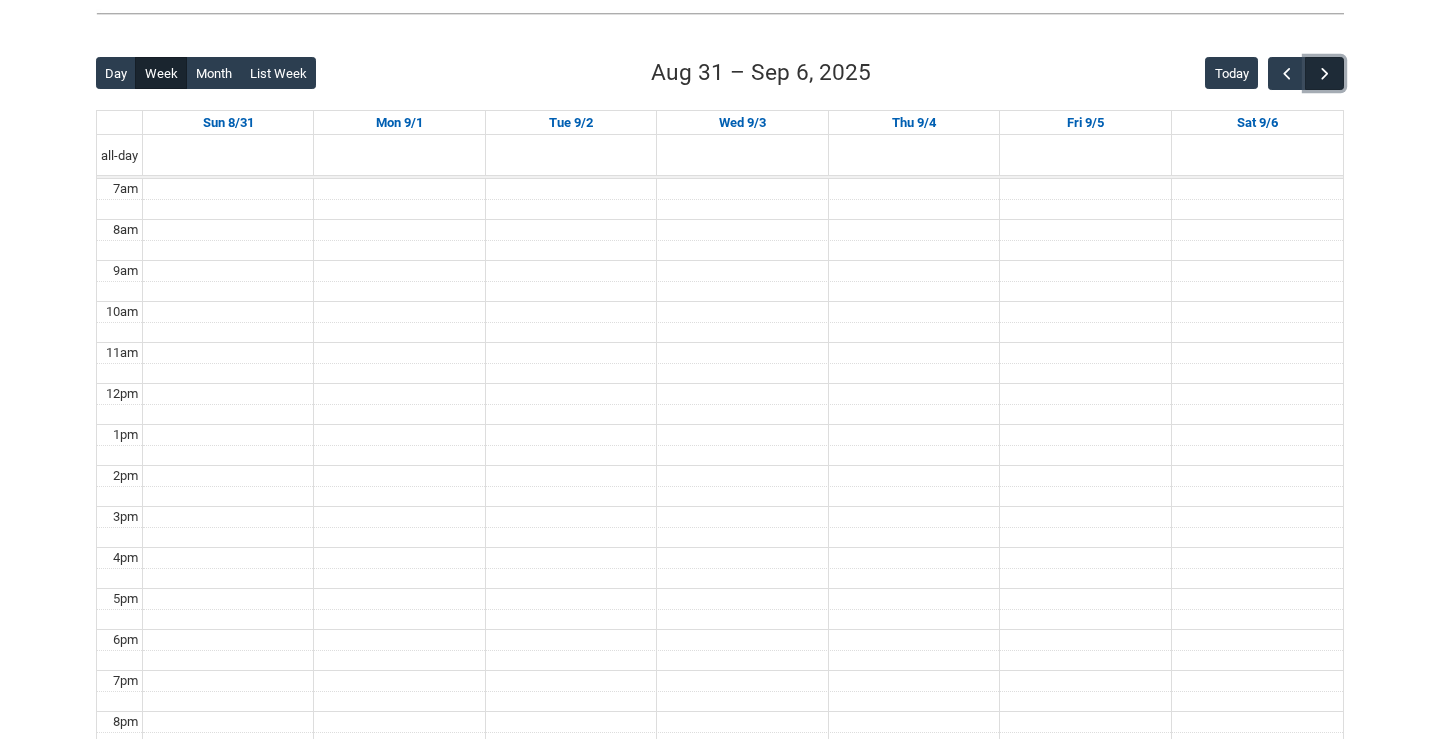 click at bounding box center (1325, 74) 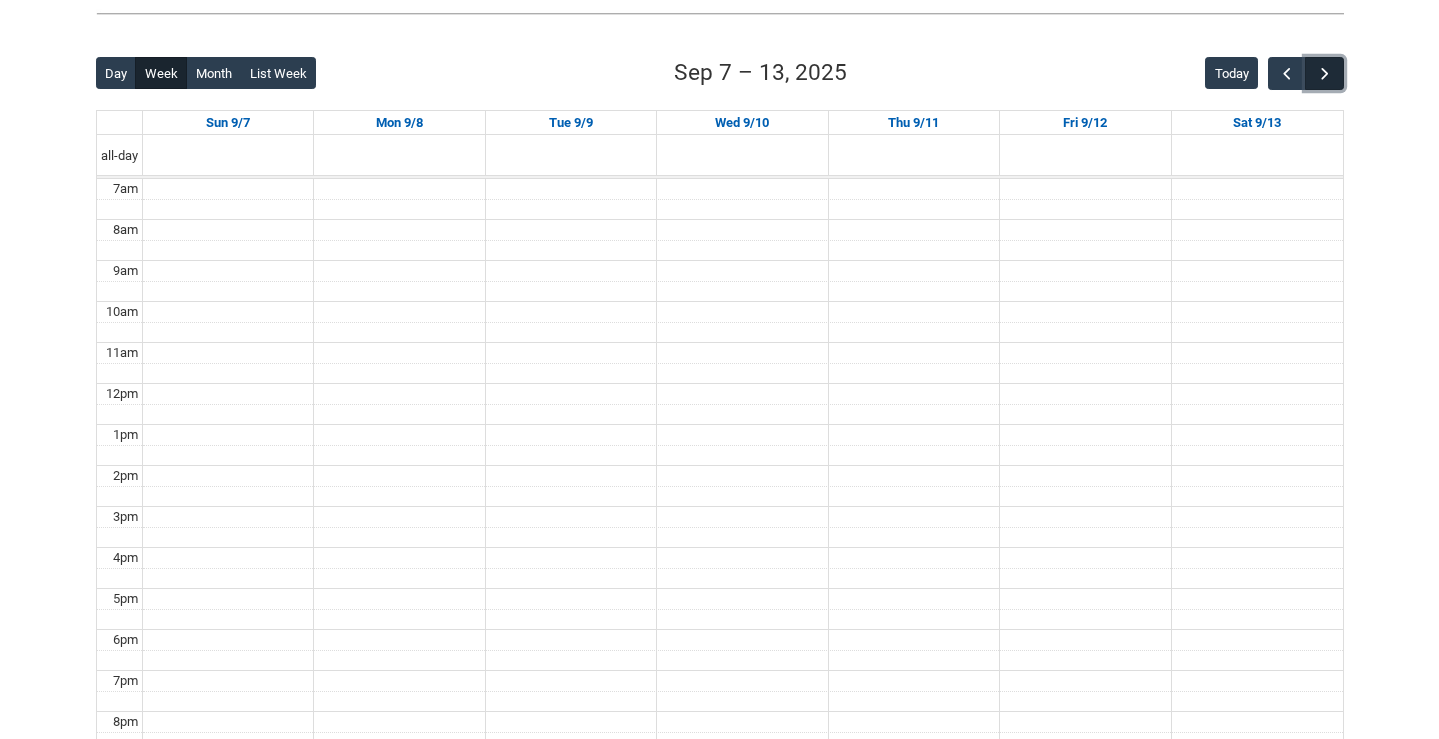 click at bounding box center [1325, 74] 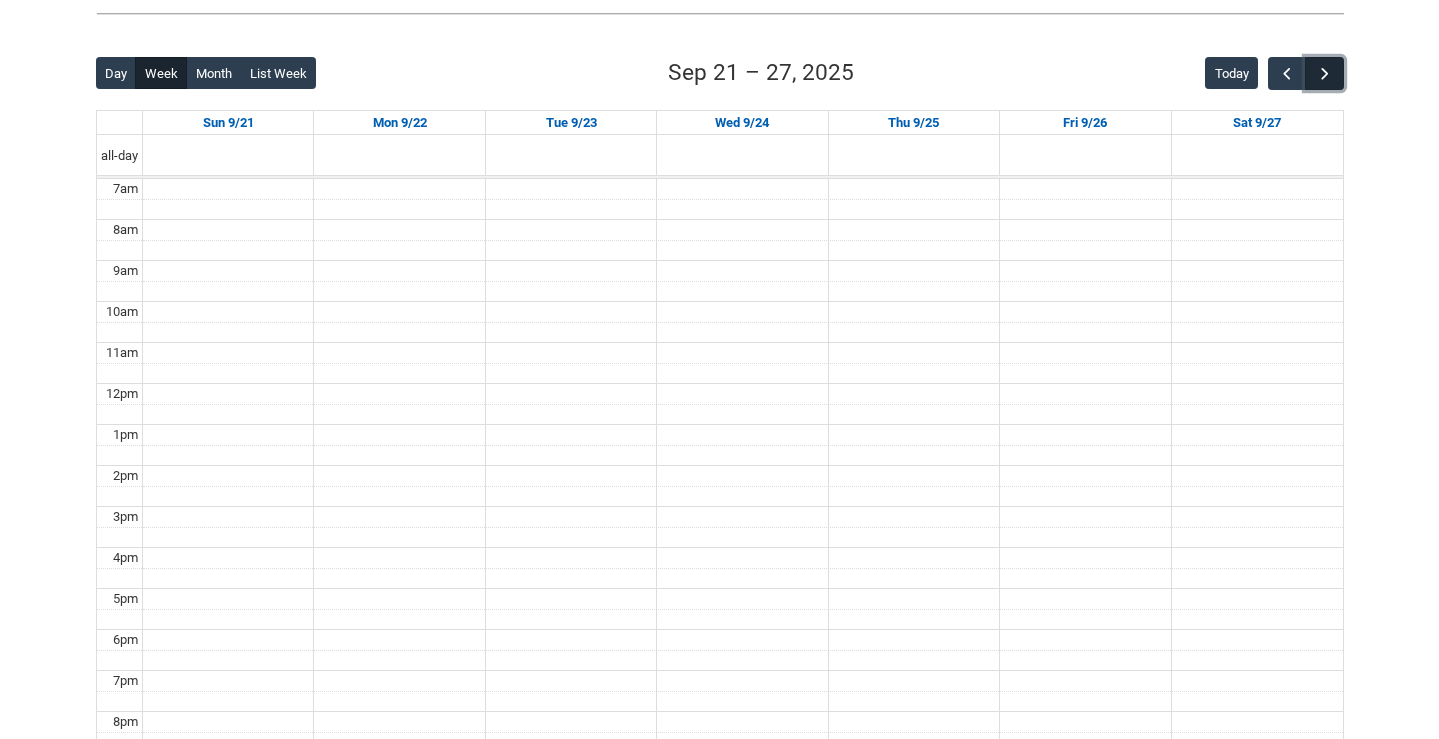 click at bounding box center (1325, 74) 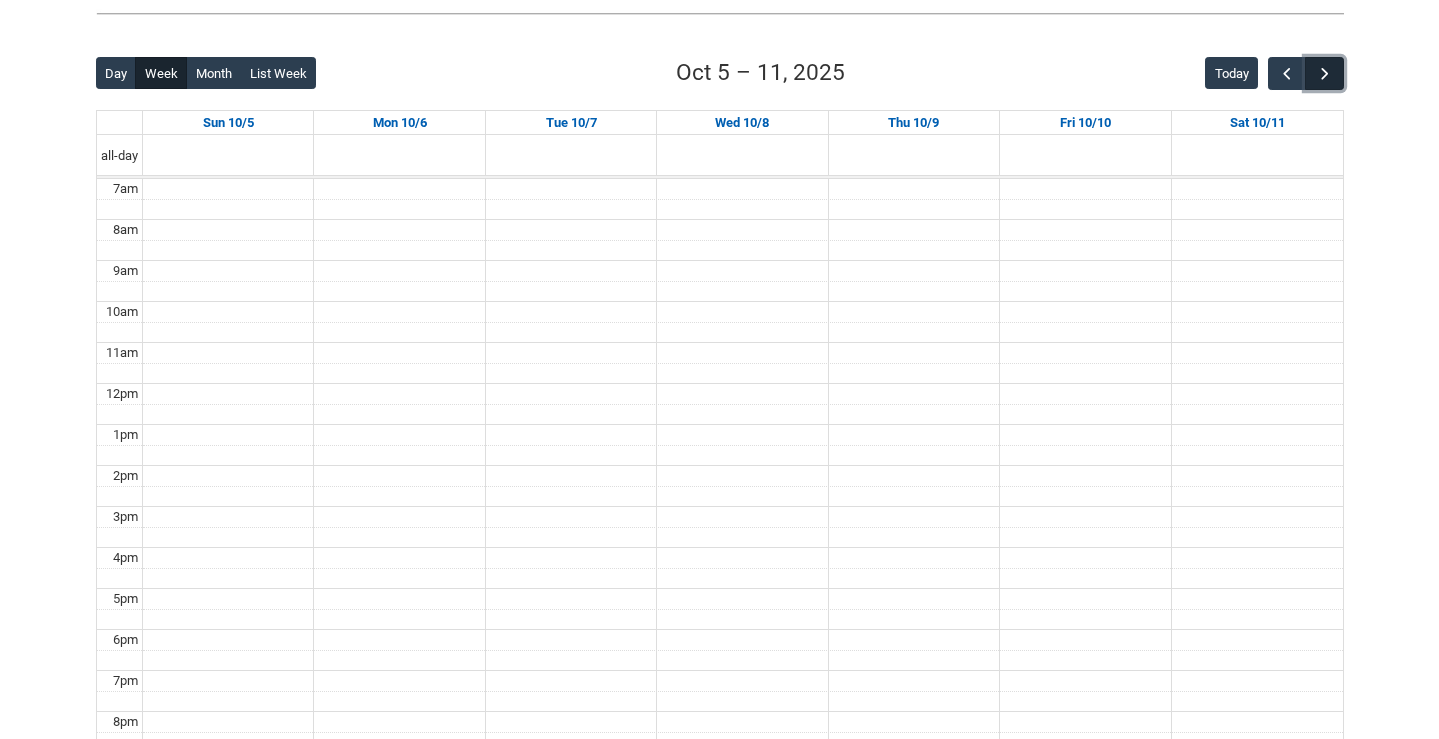 click at bounding box center (1325, 74) 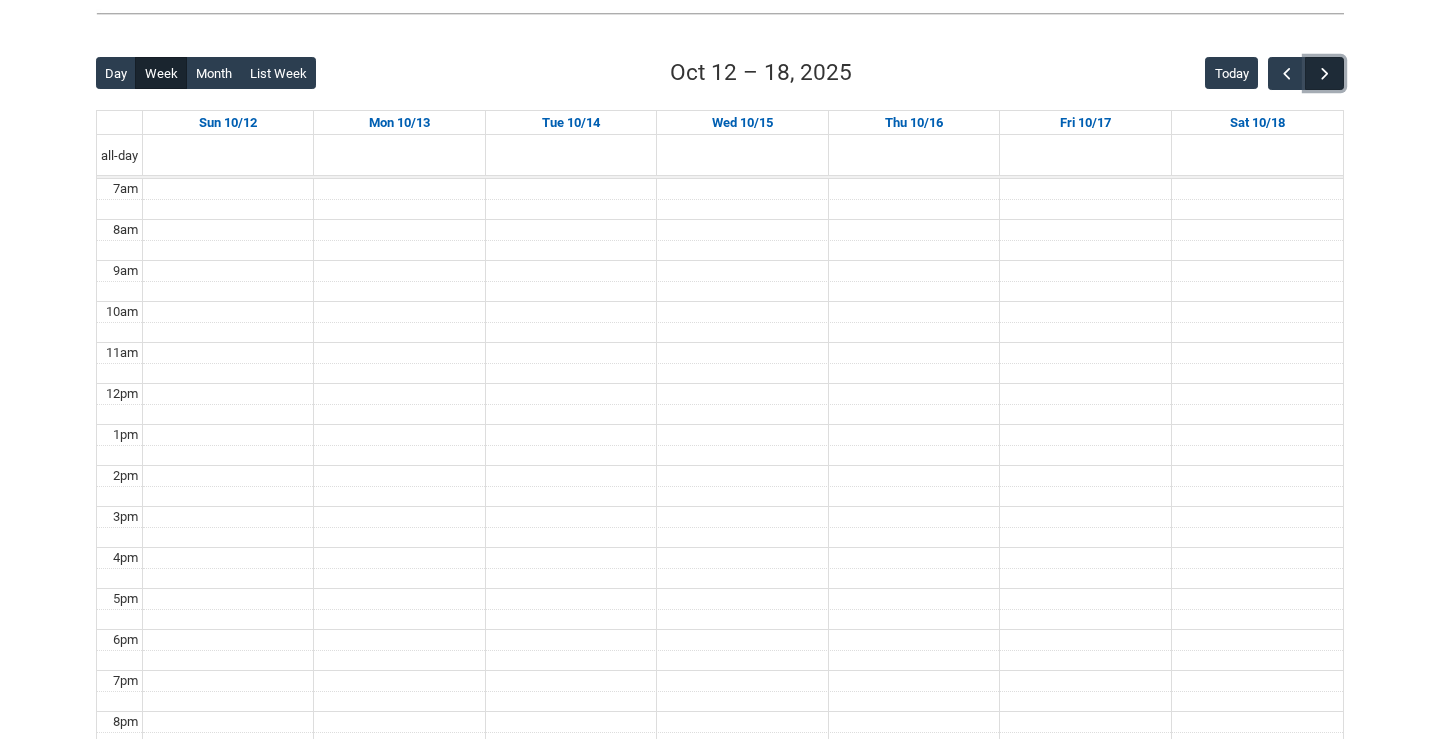 click at bounding box center (1325, 74) 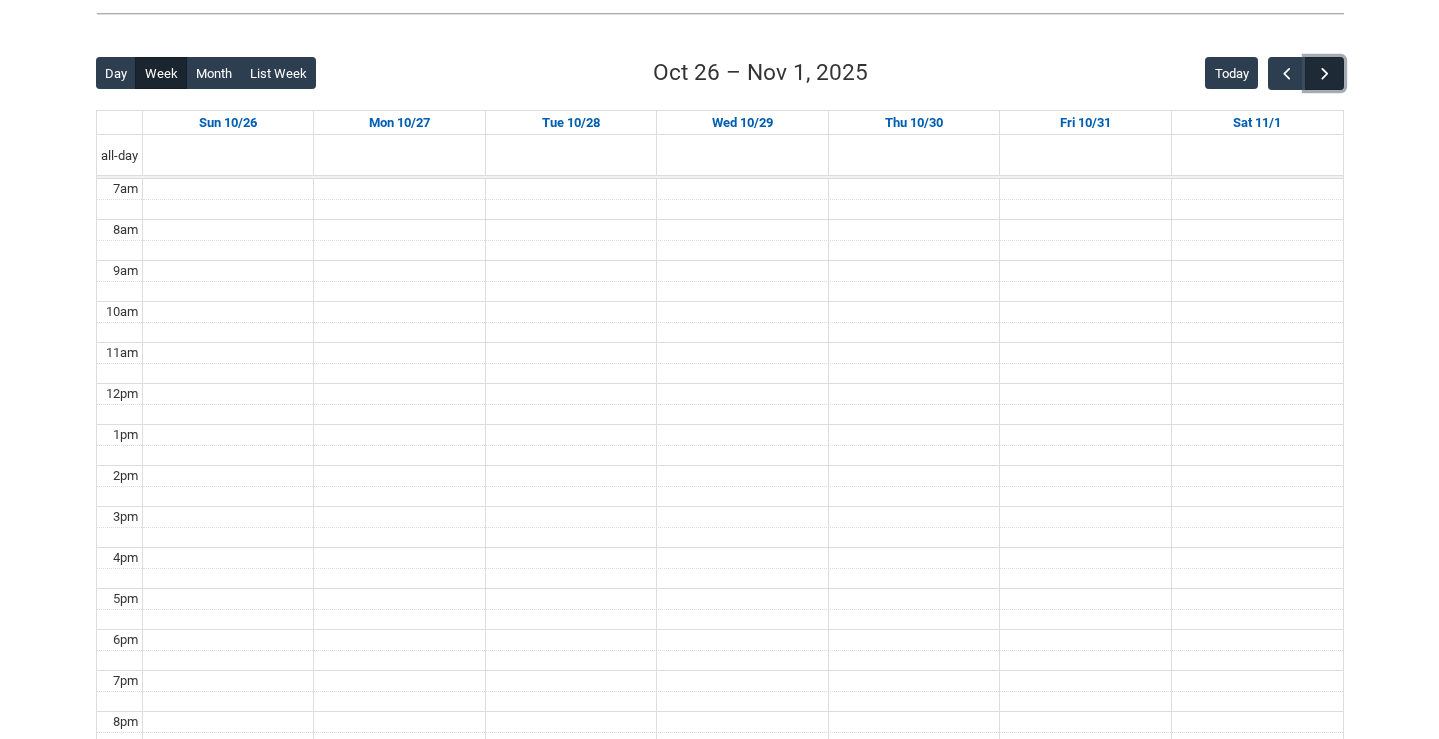 click at bounding box center (1325, 74) 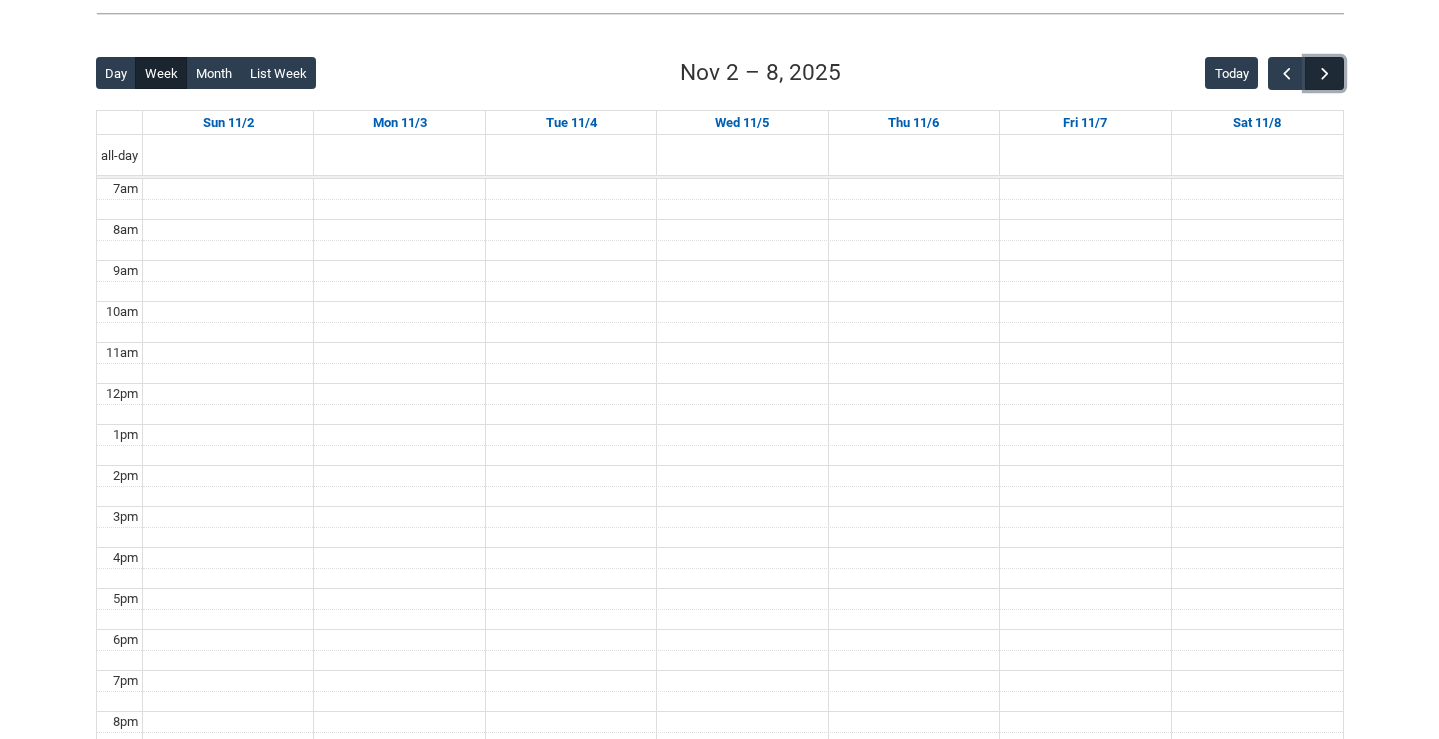 click at bounding box center [1325, 74] 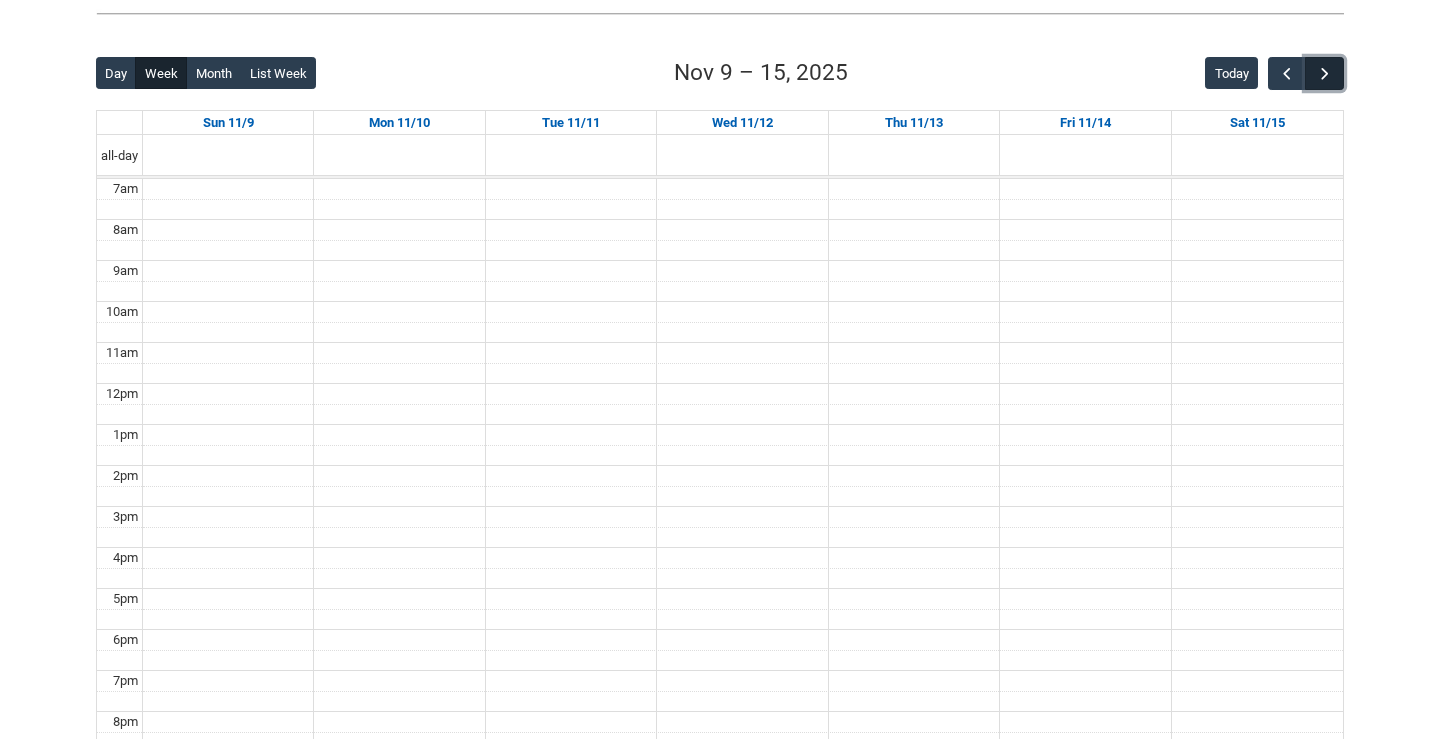 click at bounding box center (1325, 74) 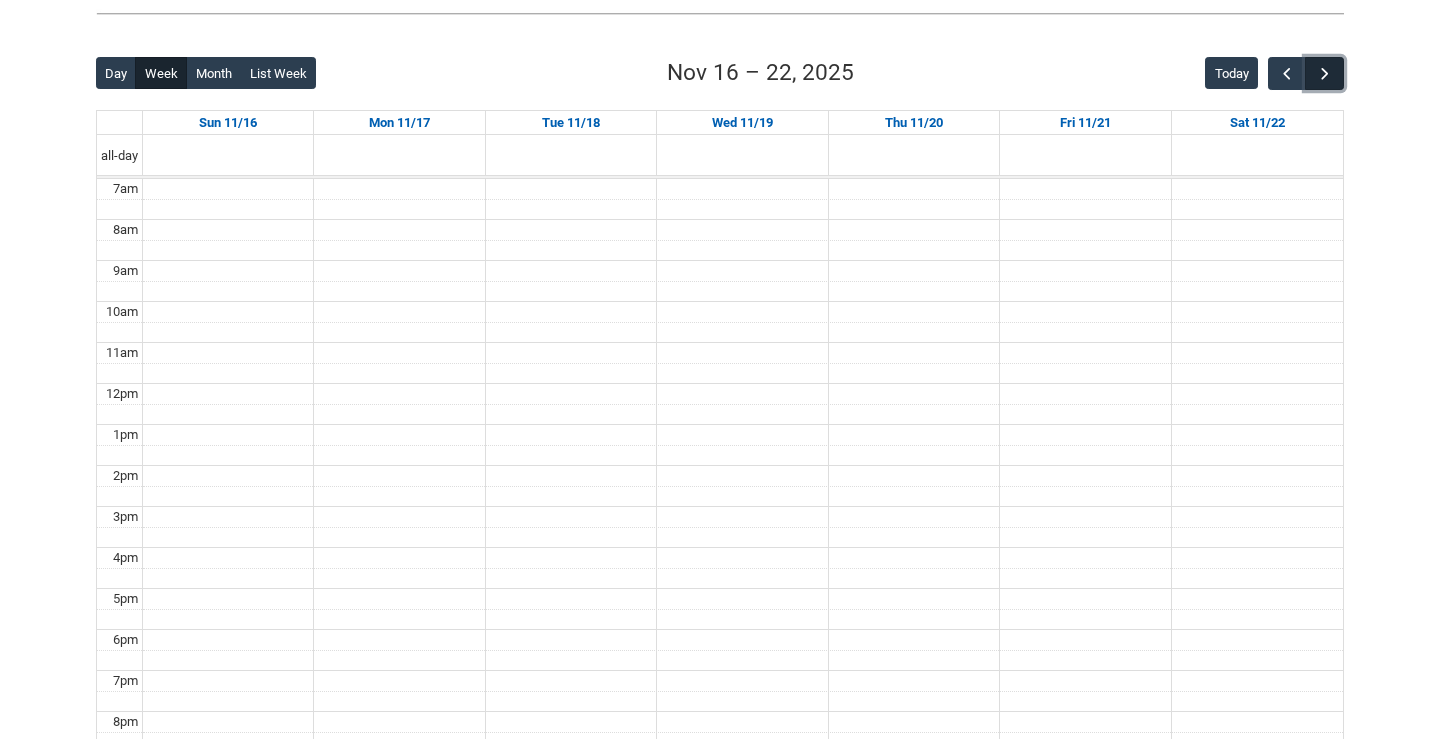 click at bounding box center [1325, 74] 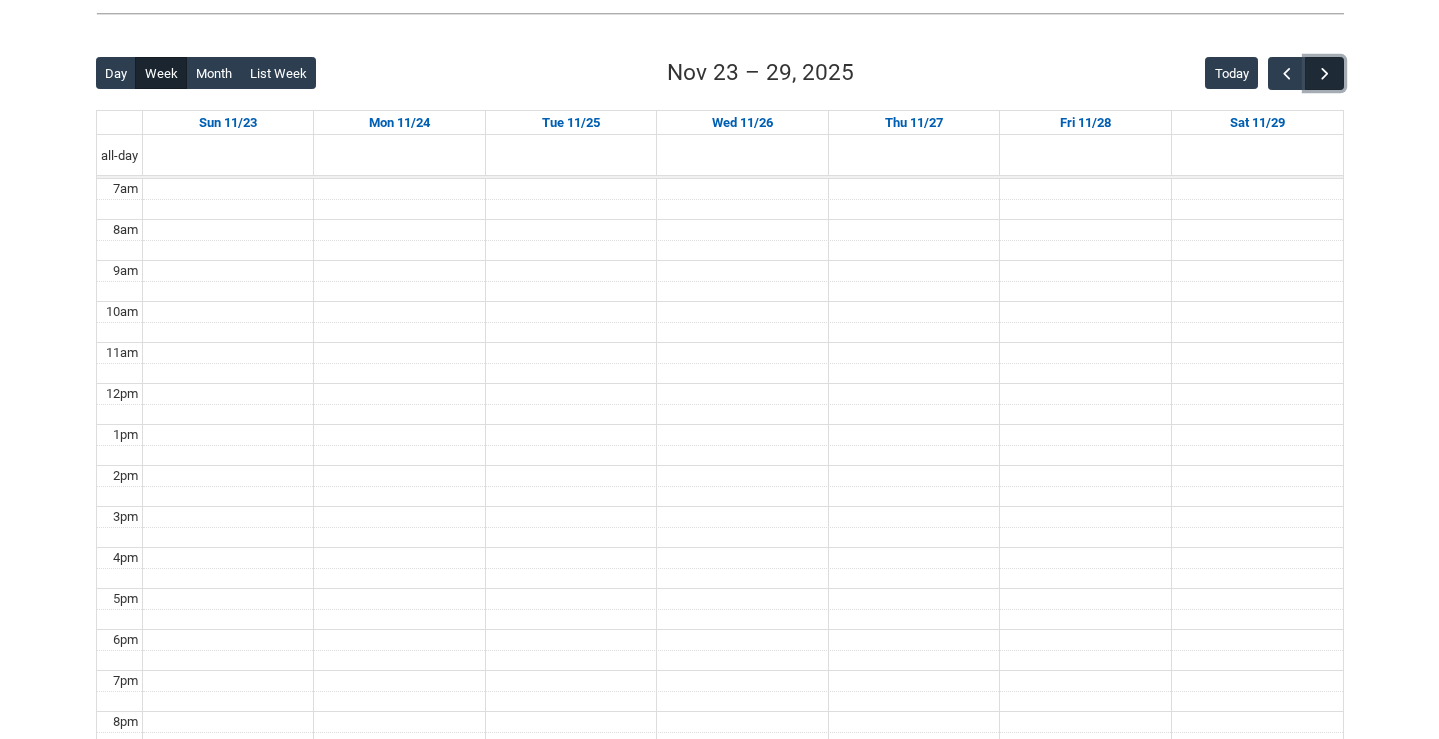 click at bounding box center [1325, 74] 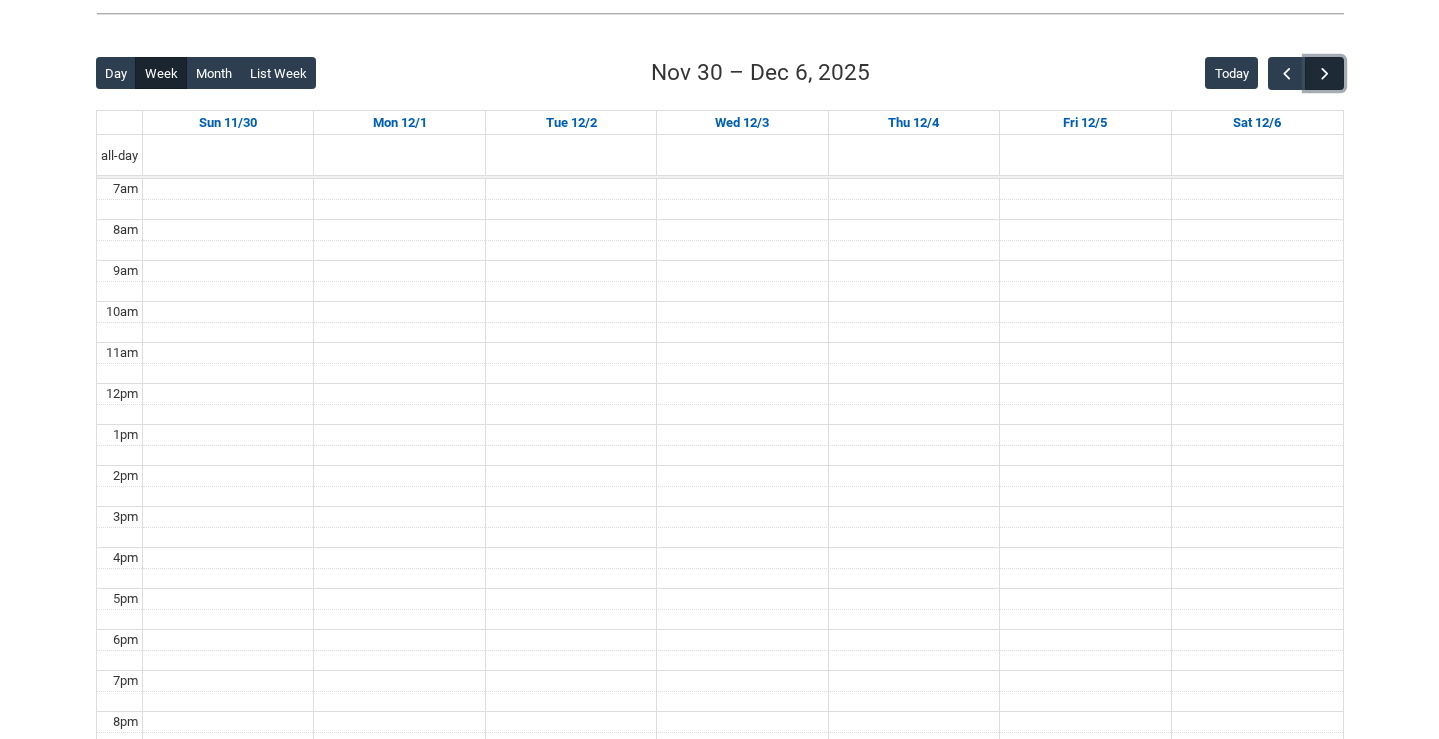 click at bounding box center [1325, 74] 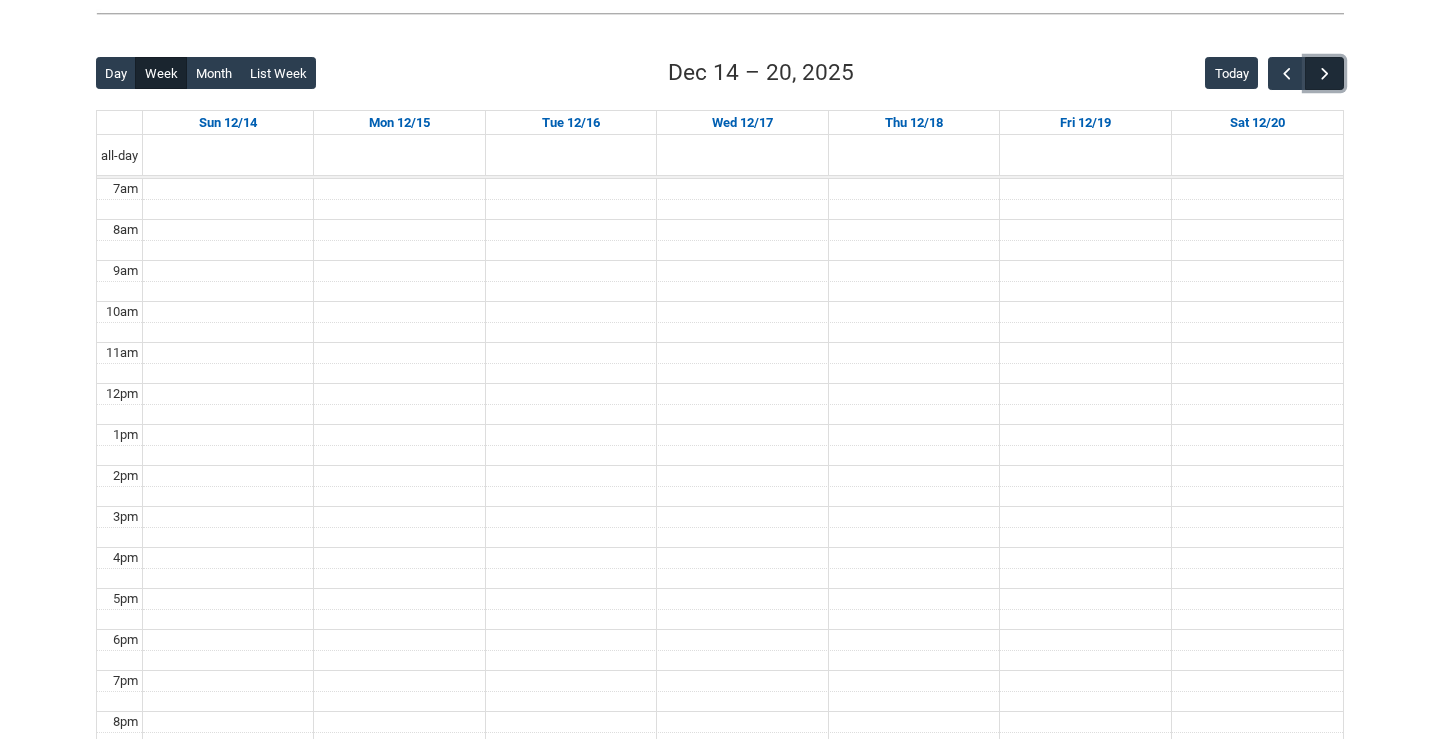 click at bounding box center (1325, 74) 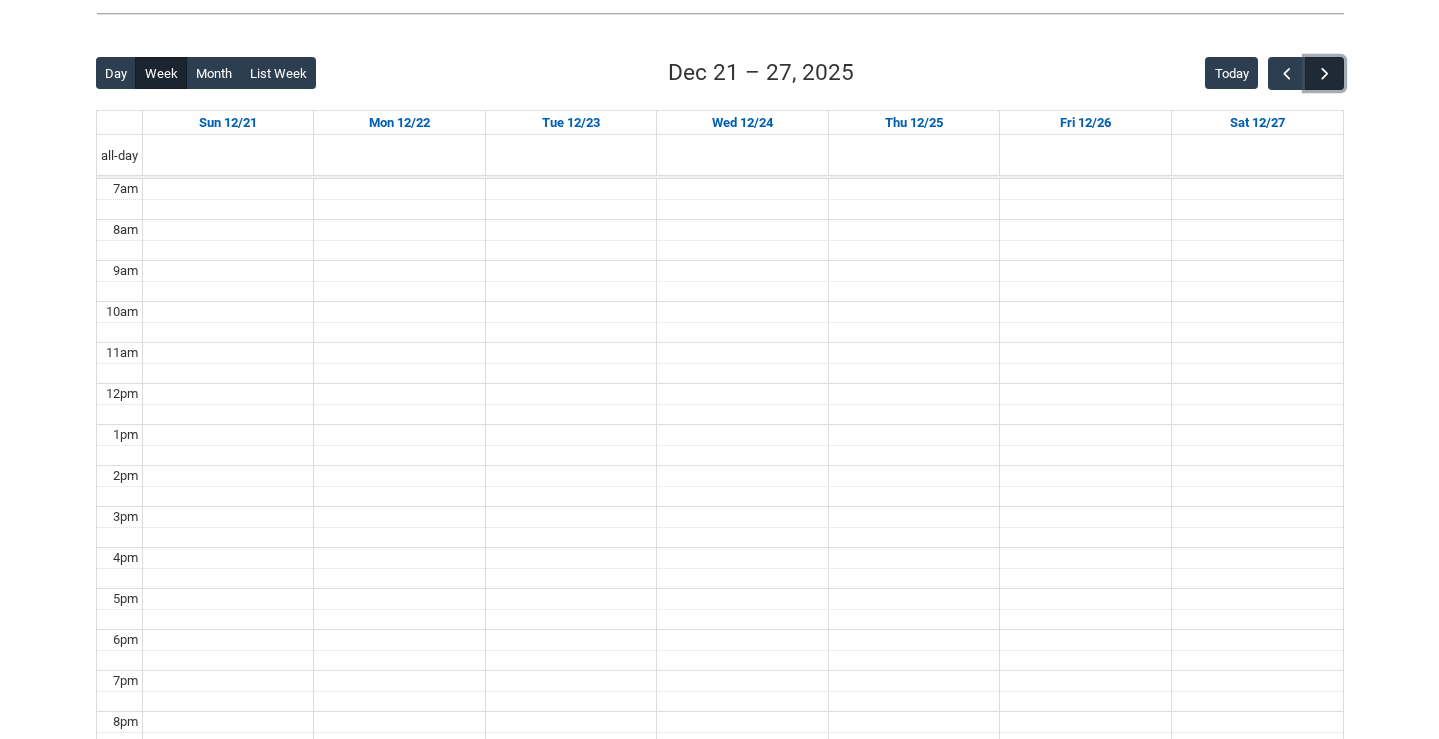 click at bounding box center [1325, 74] 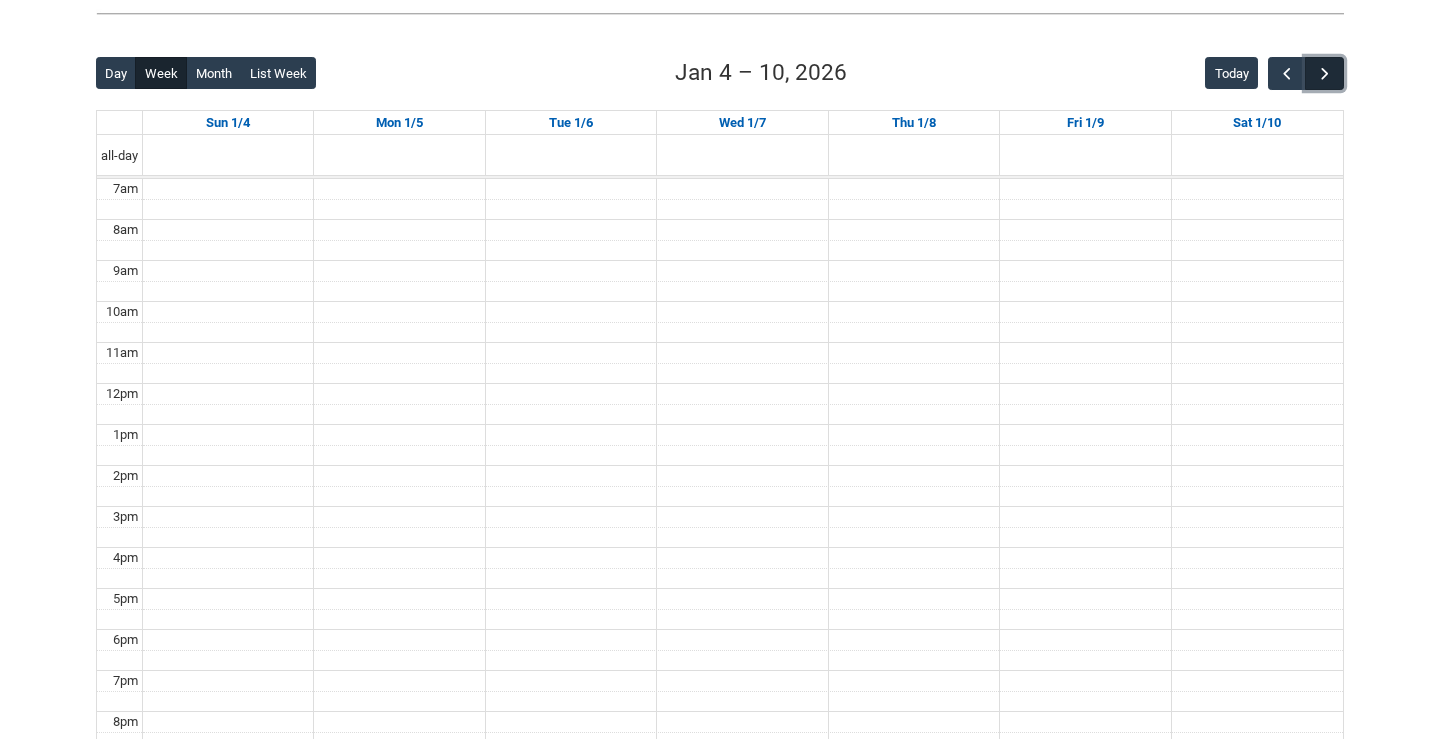 click at bounding box center [1325, 74] 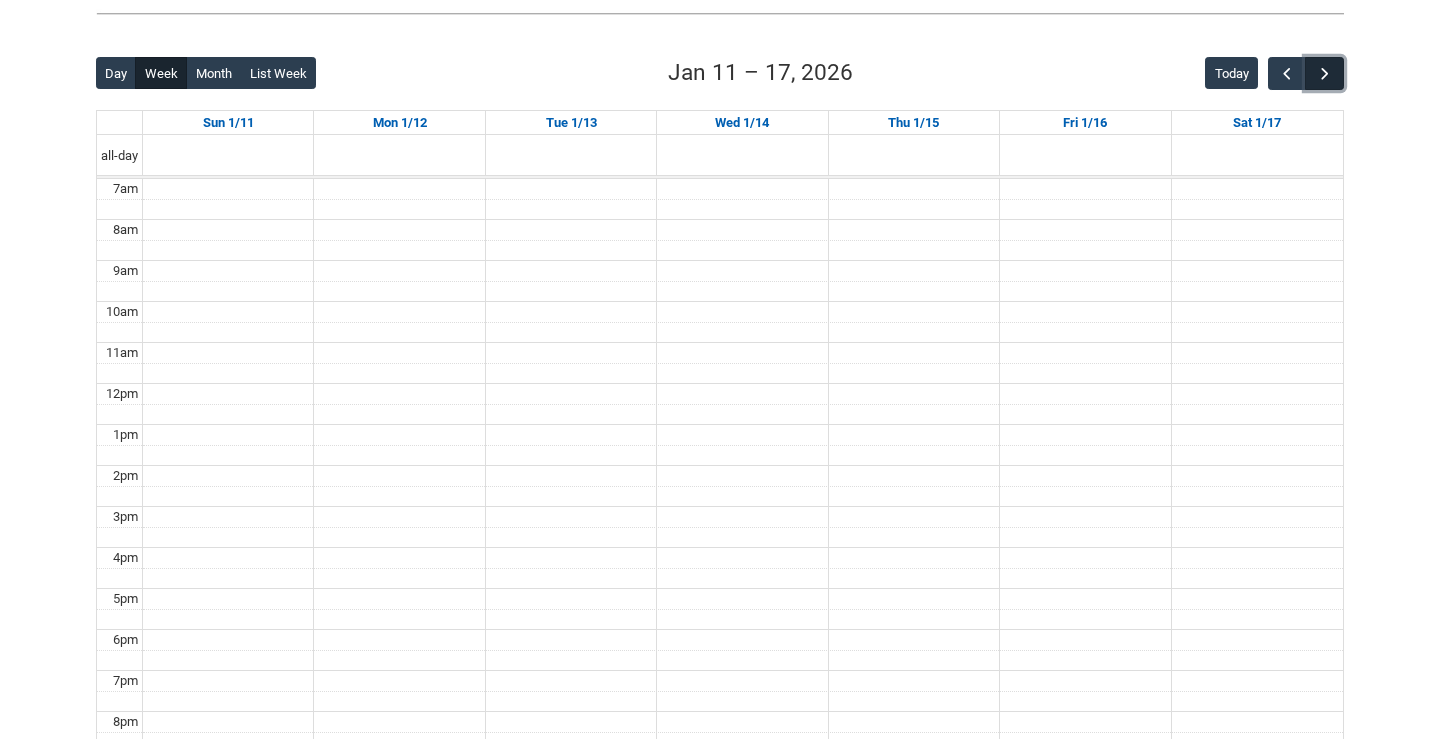 click at bounding box center [1325, 74] 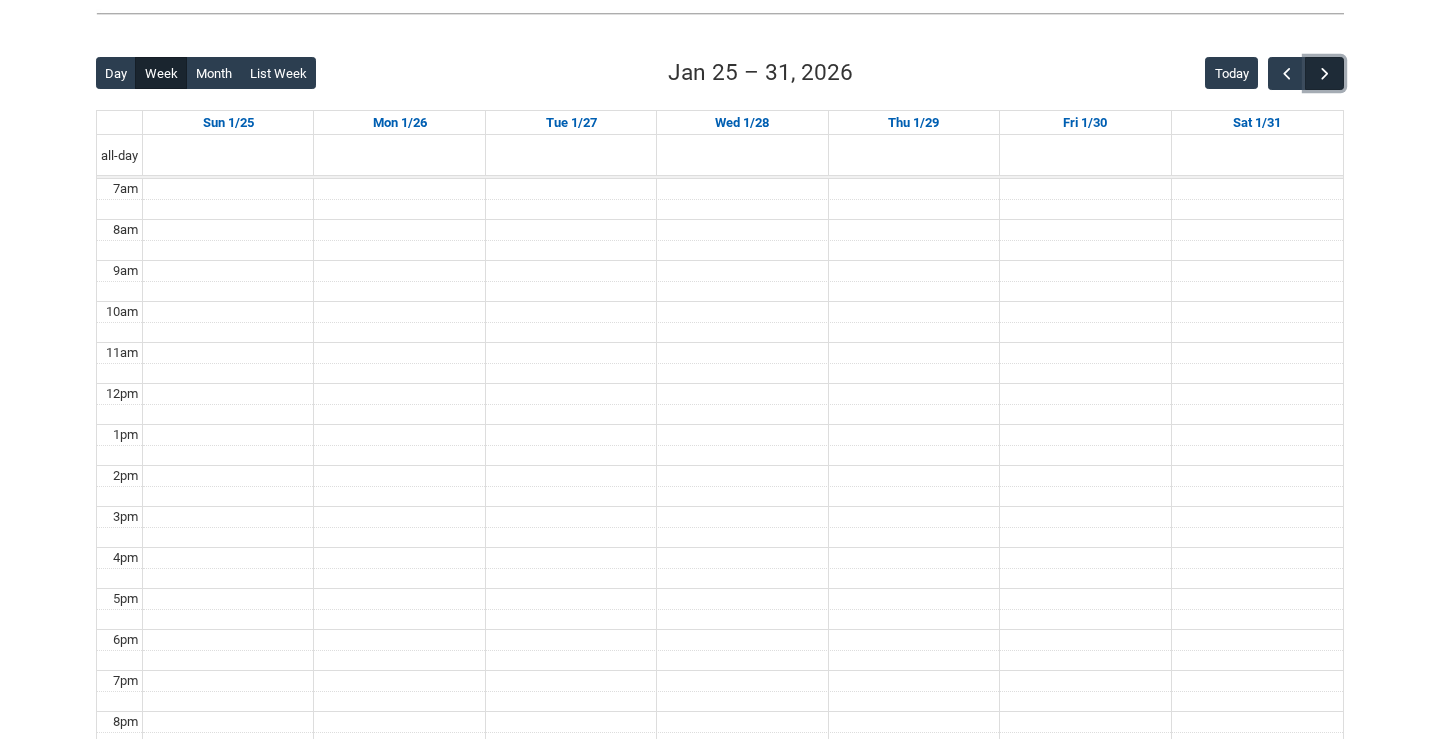 click at bounding box center (1325, 74) 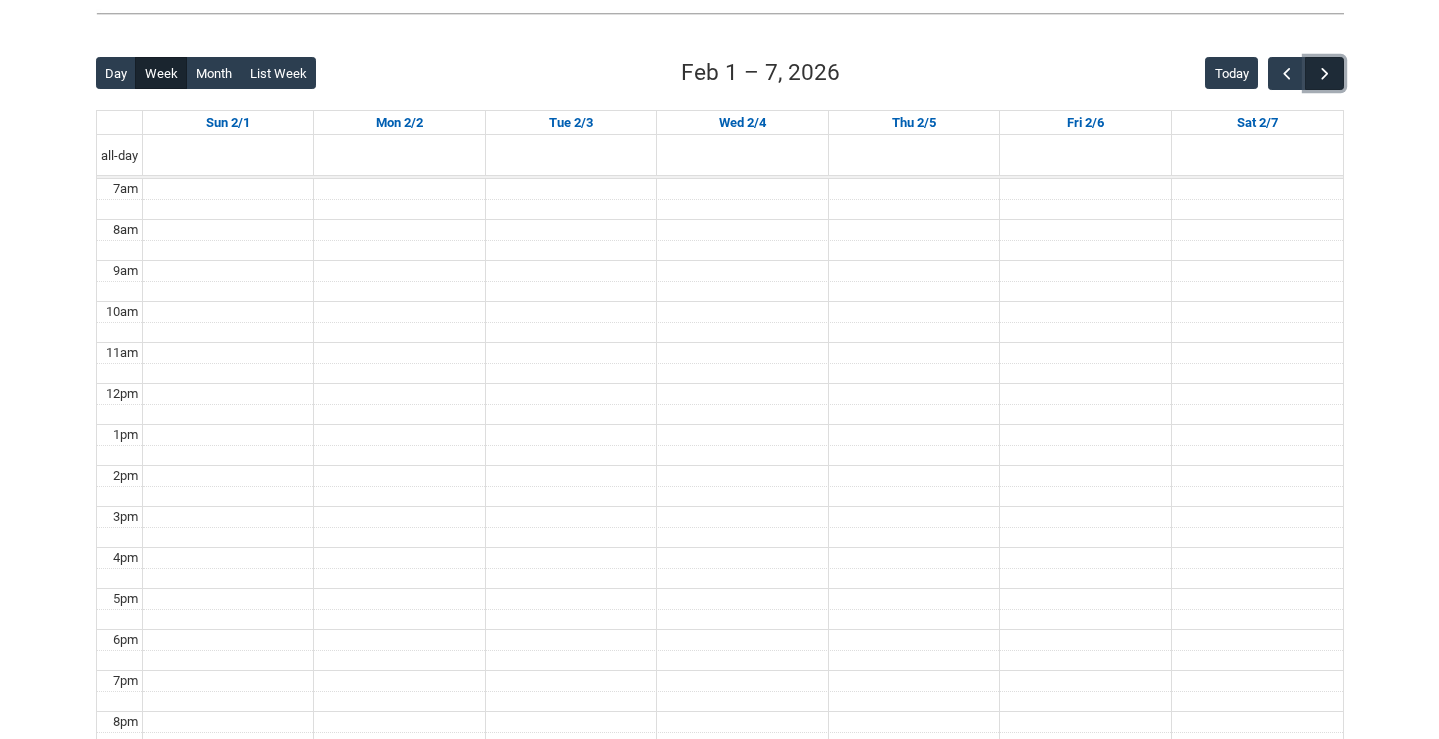 click at bounding box center [1325, 74] 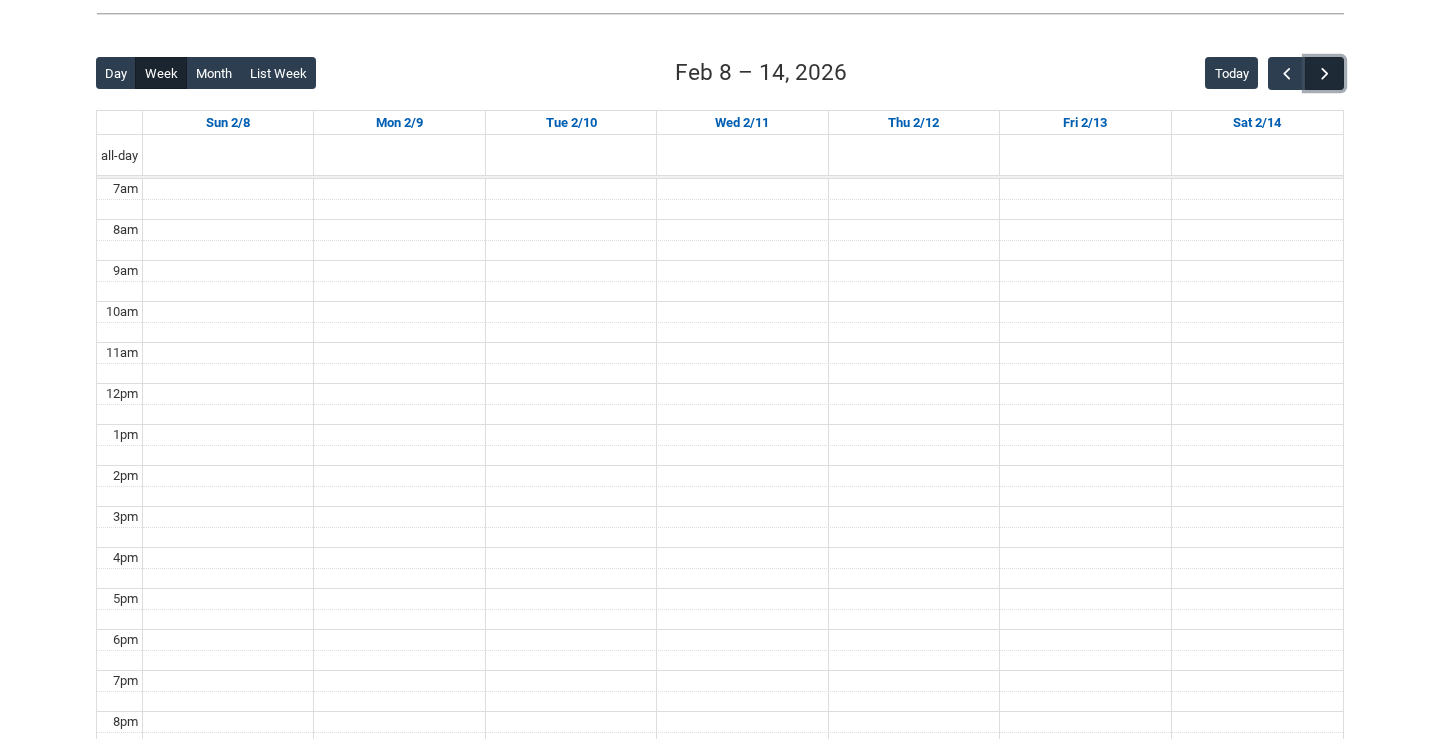 click at bounding box center (1325, 74) 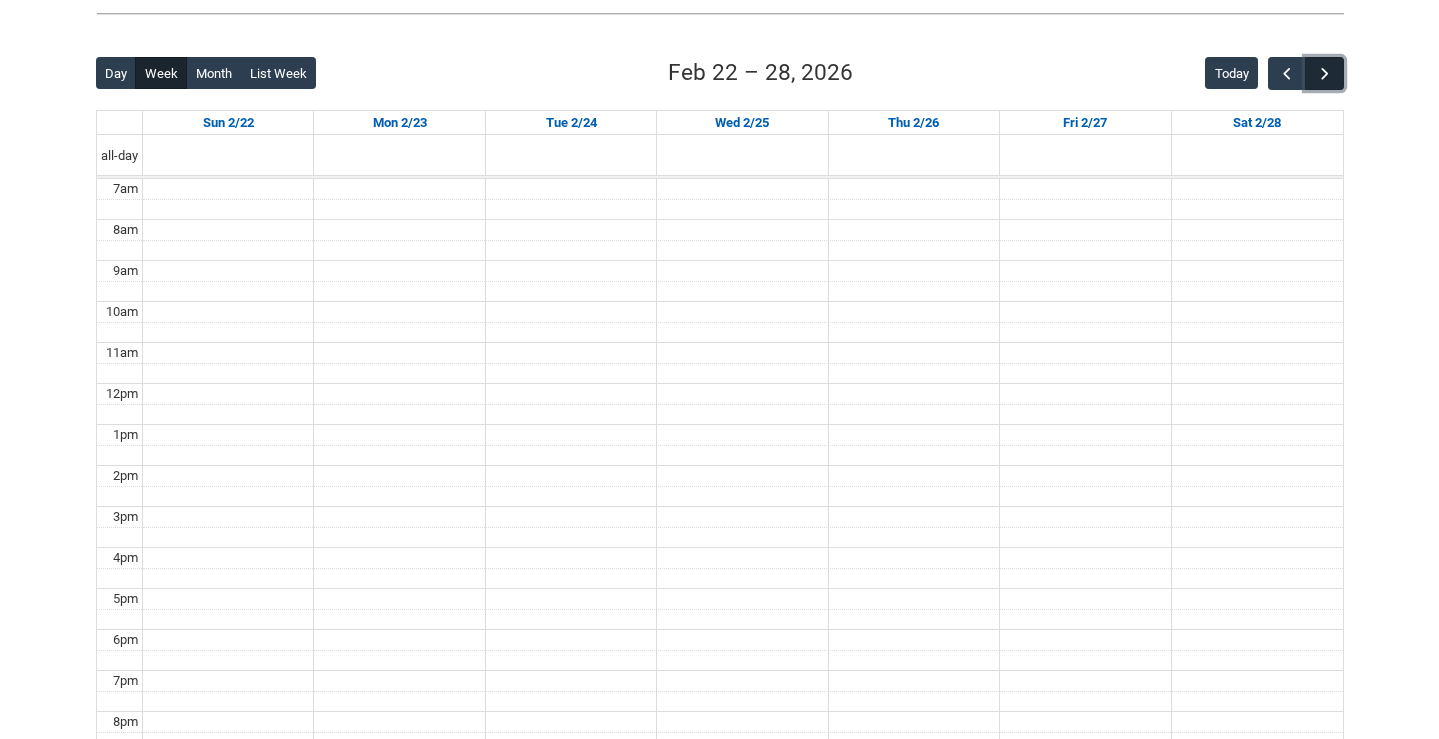 click at bounding box center [1325, 74] 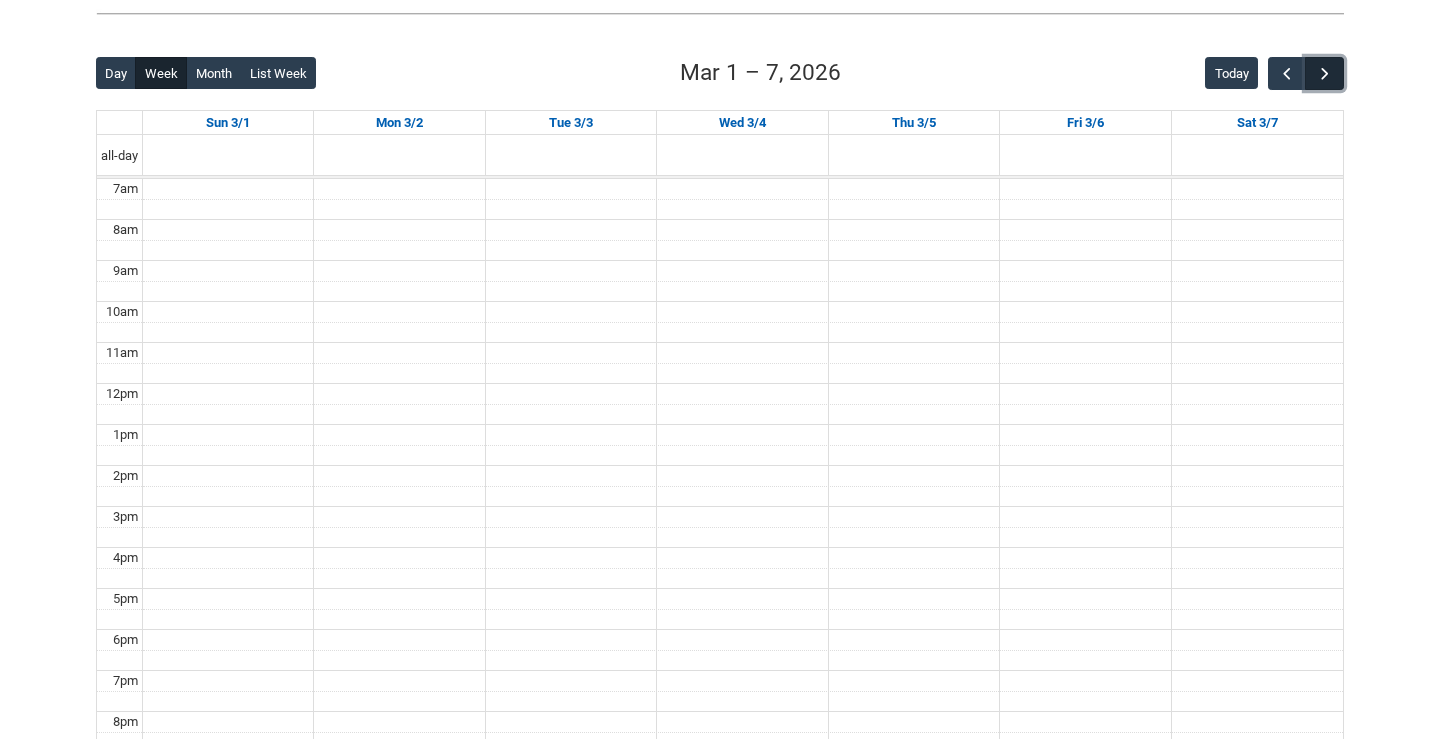 click at bounding box center [1325, 74] 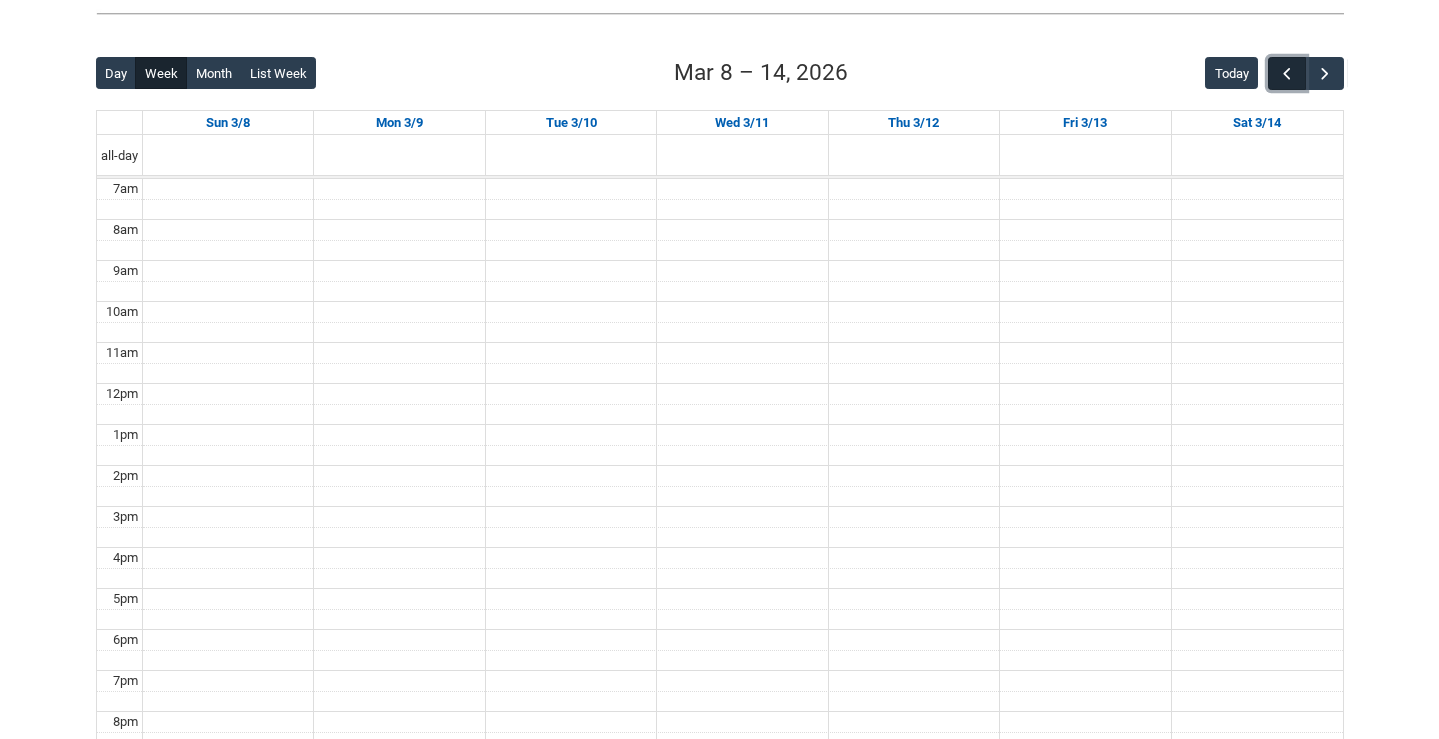 click at bounding box center [1287, 74] 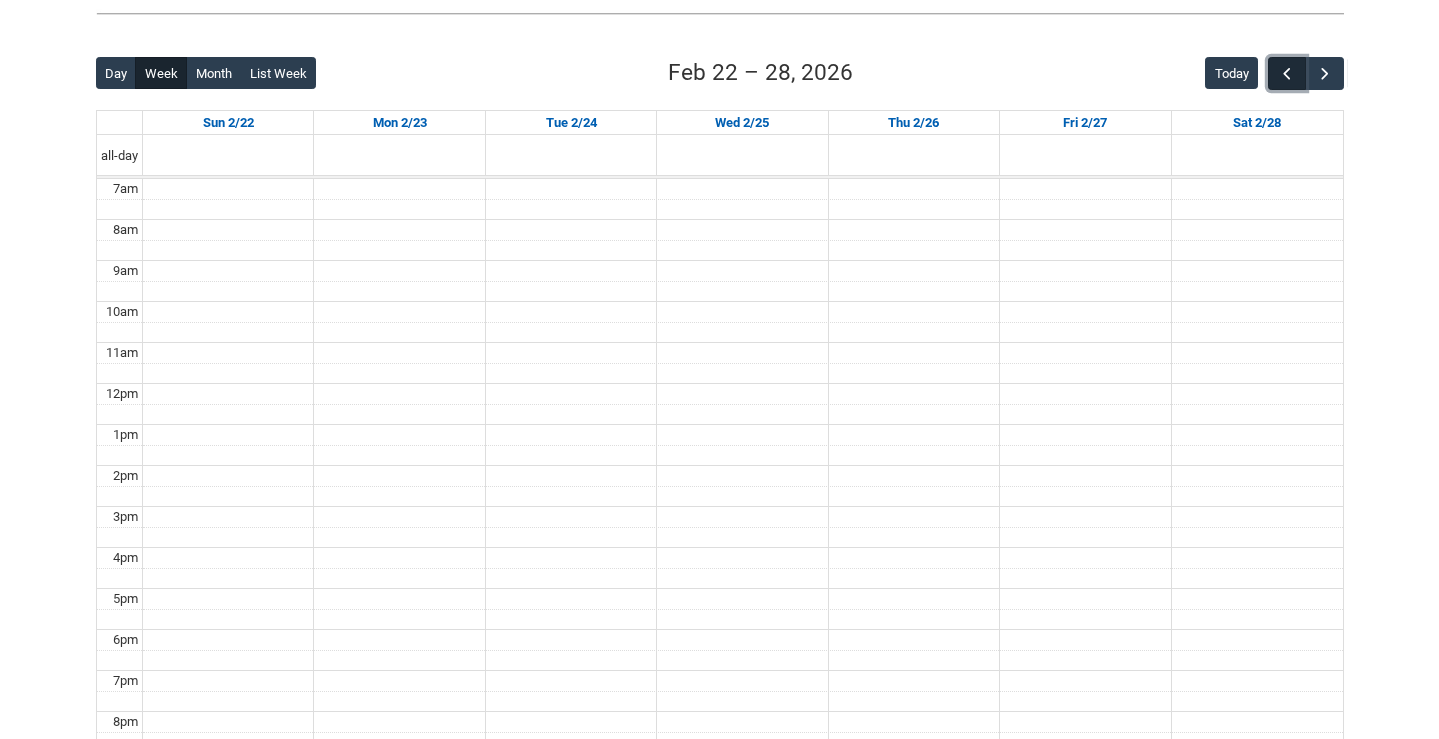 click at bounding box center [1287, 74] 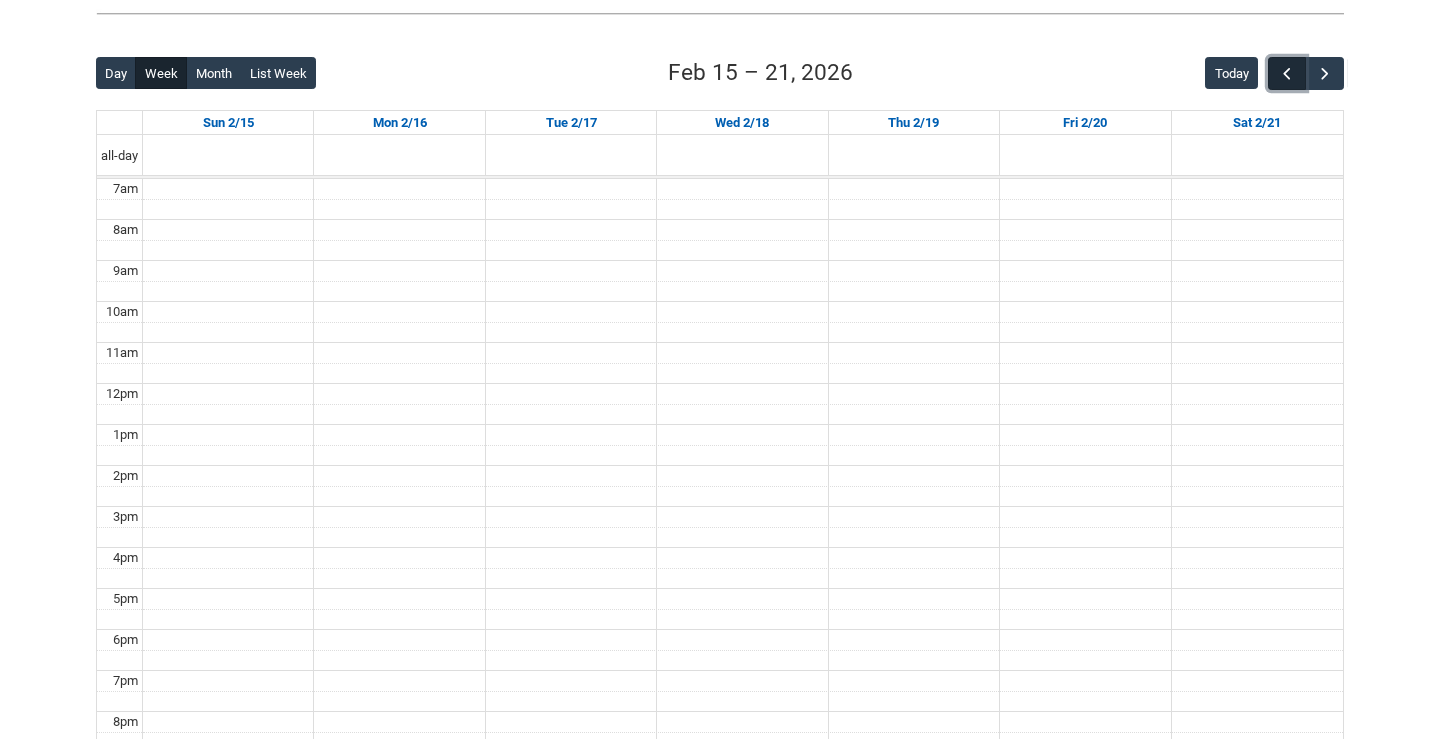 click at bounding box center (1287, 74) 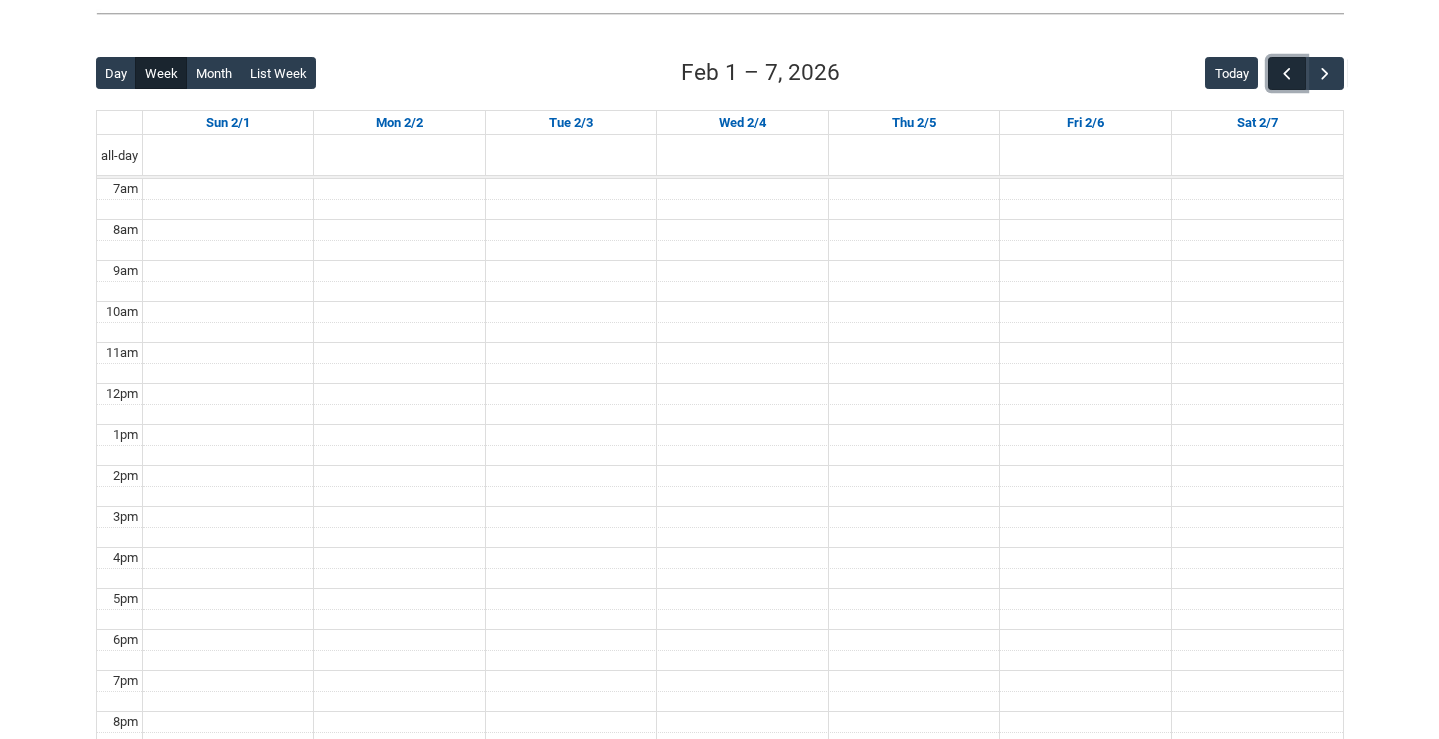 click at bounding box center (1287, 74) 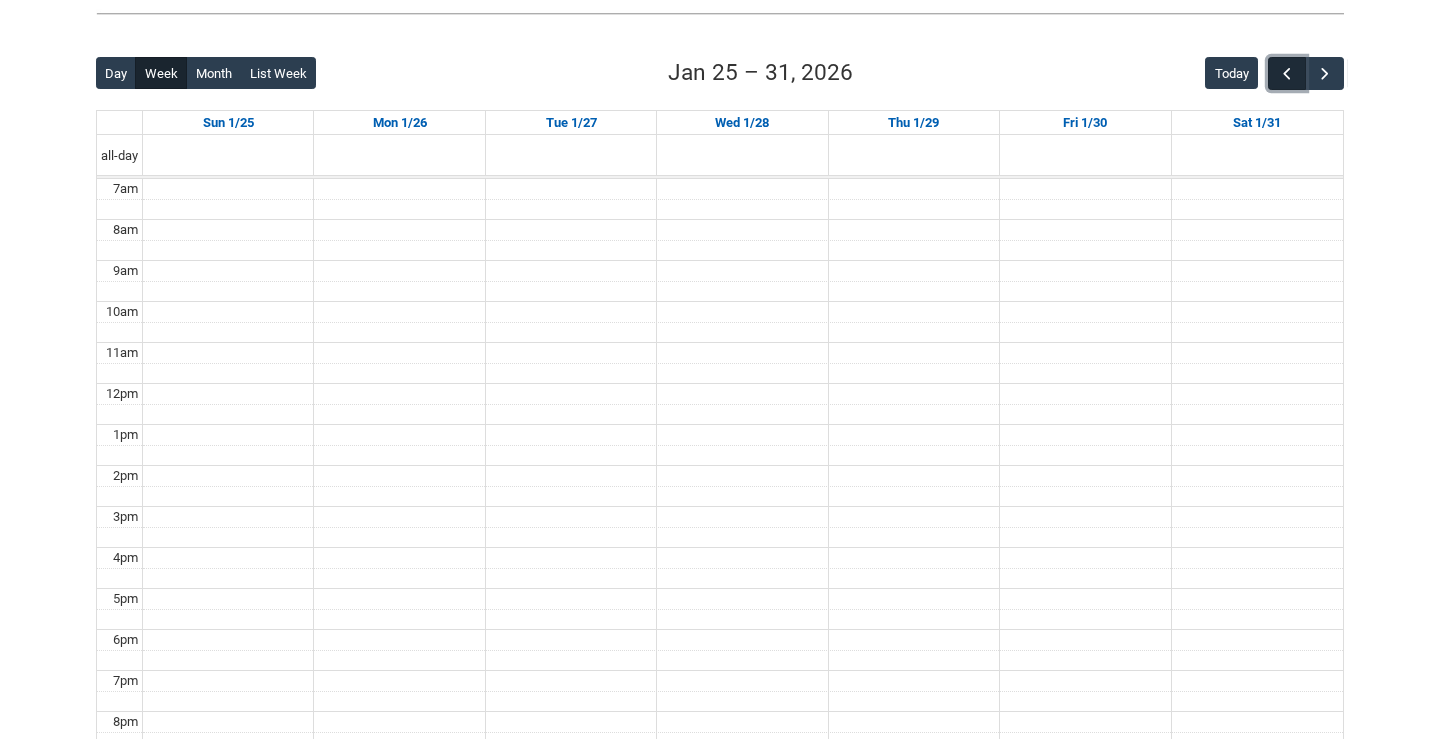 click at bounding box center [1287, 74] 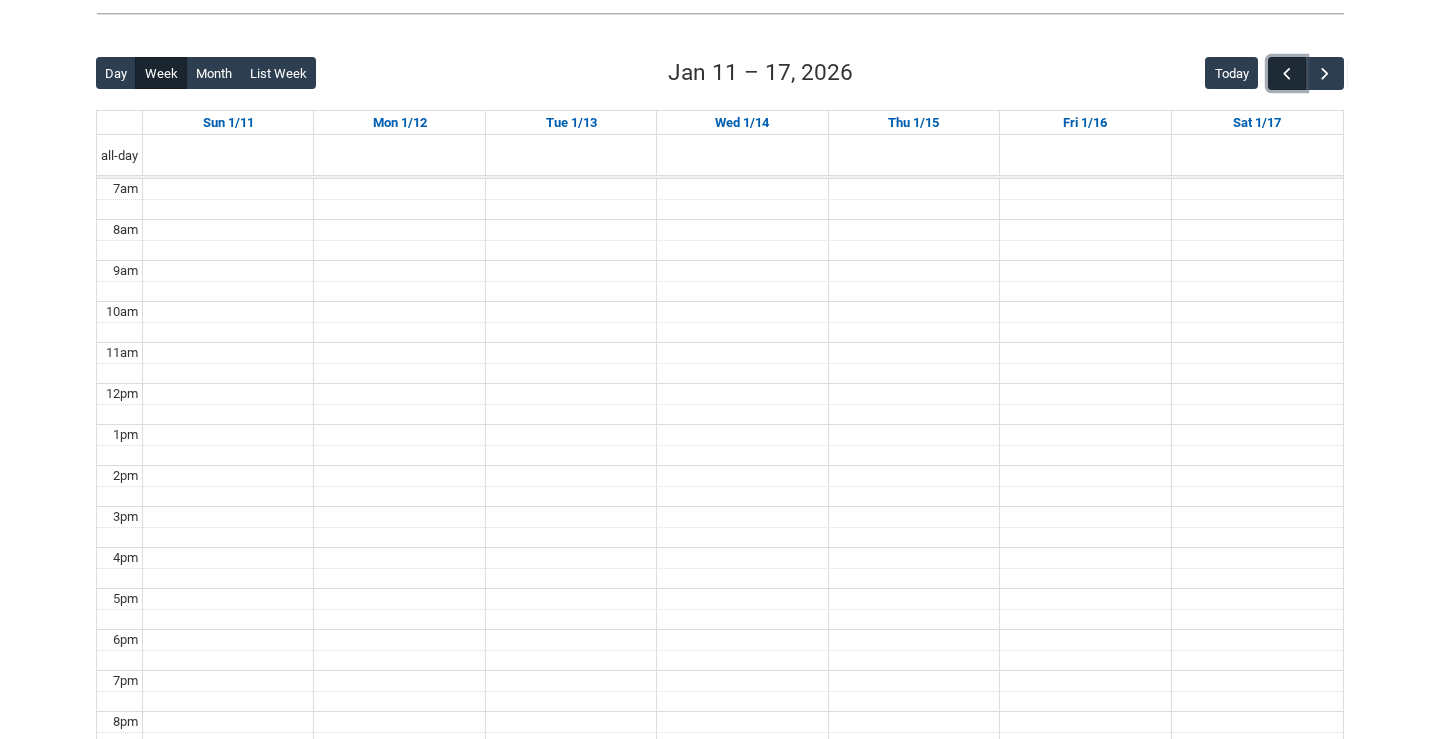 click at bounding box center (1287, 74) 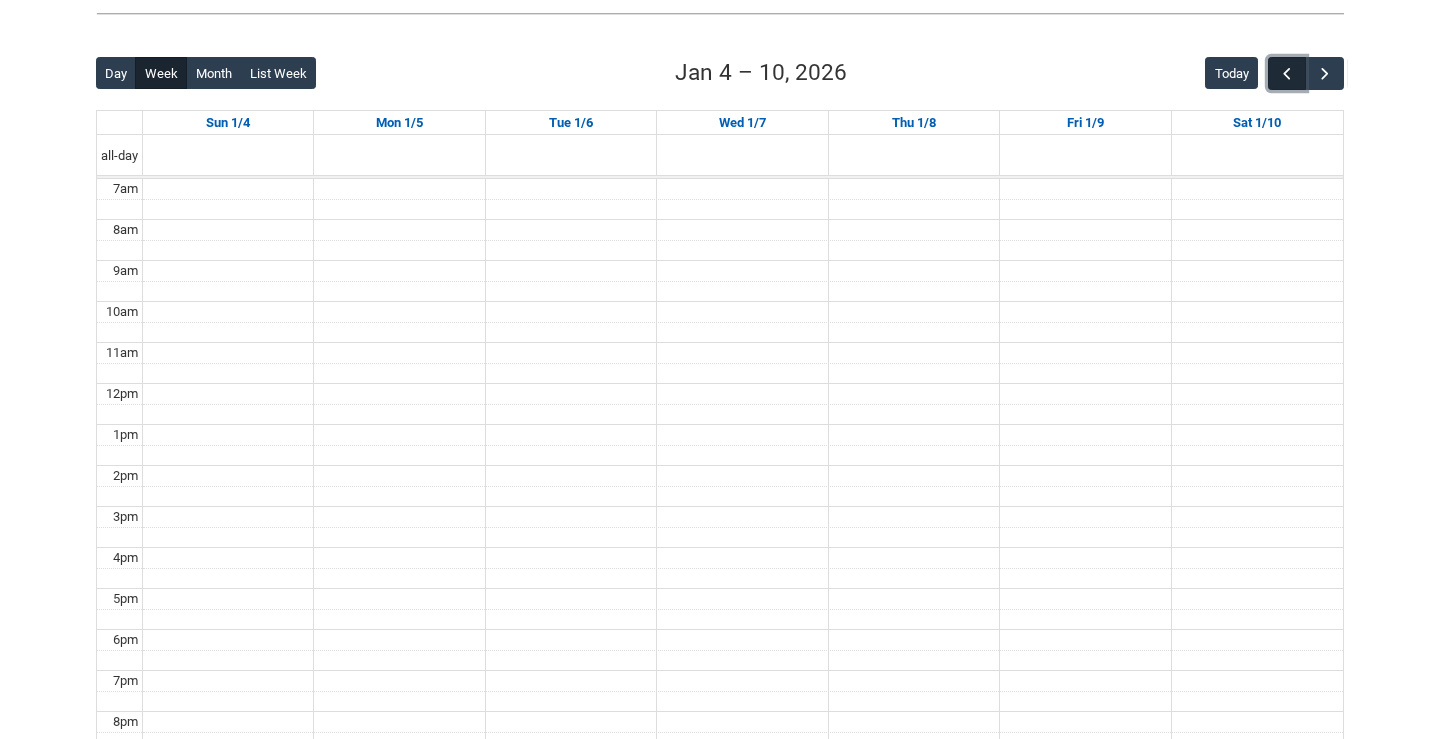 click at bounding box center [1287, 74] 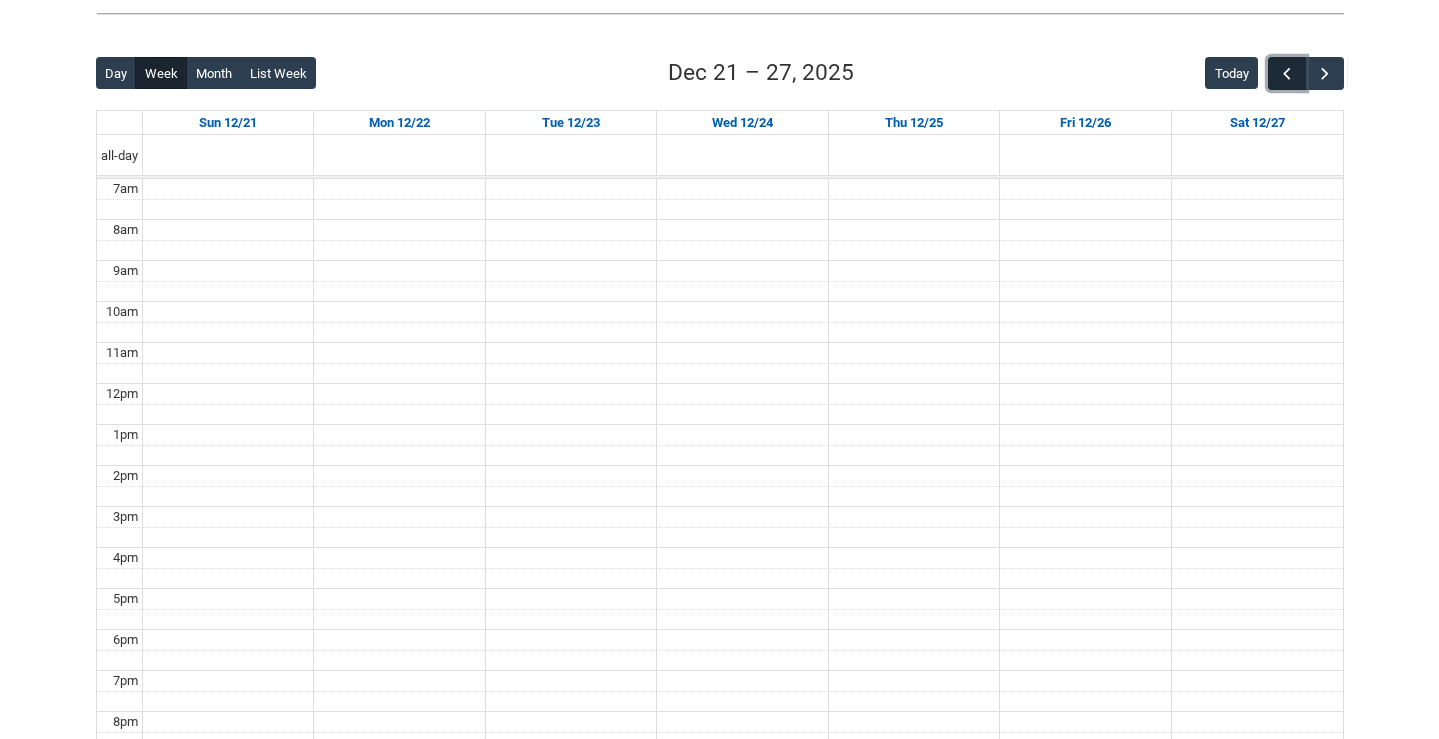 click at bounding box center (1287, 74) 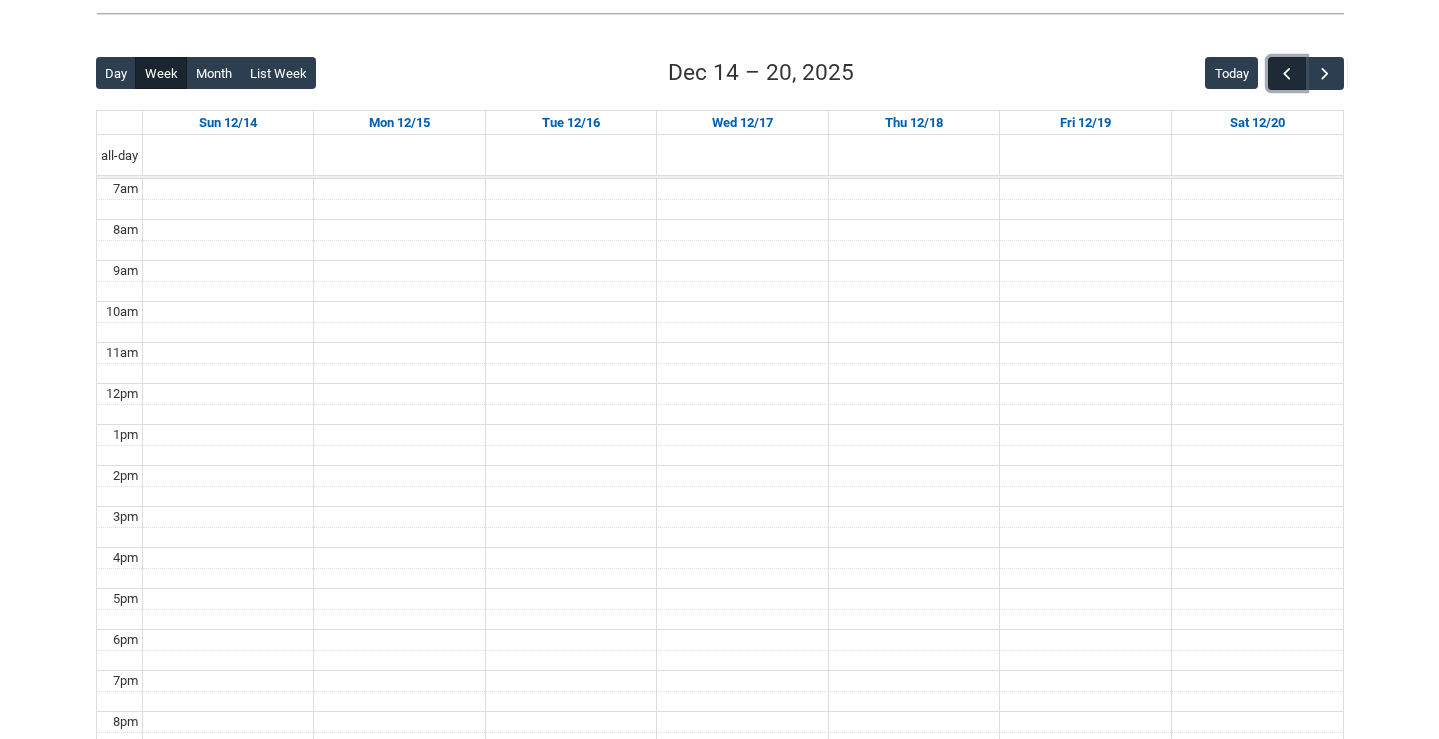 click at bounding box center (1287, 74) 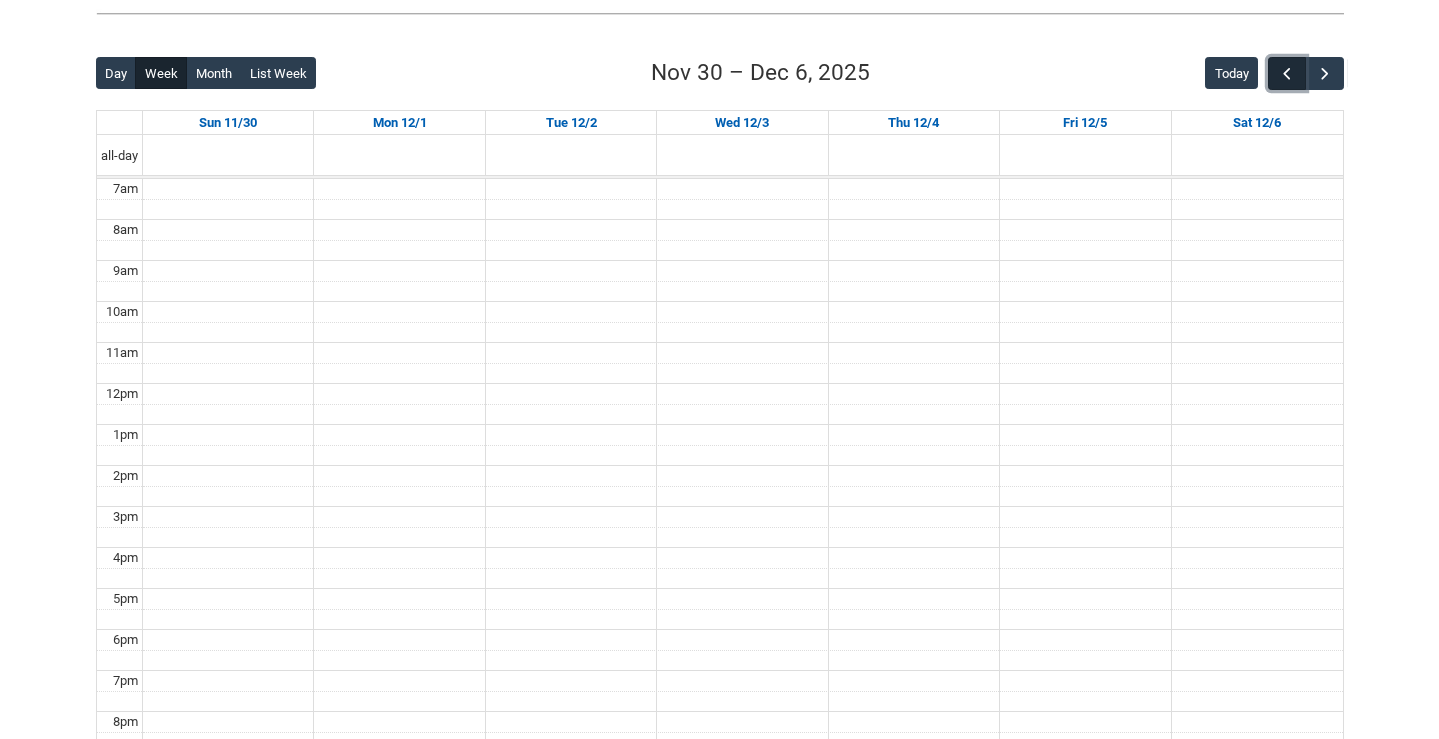 click at bounding box center [1287, 74] 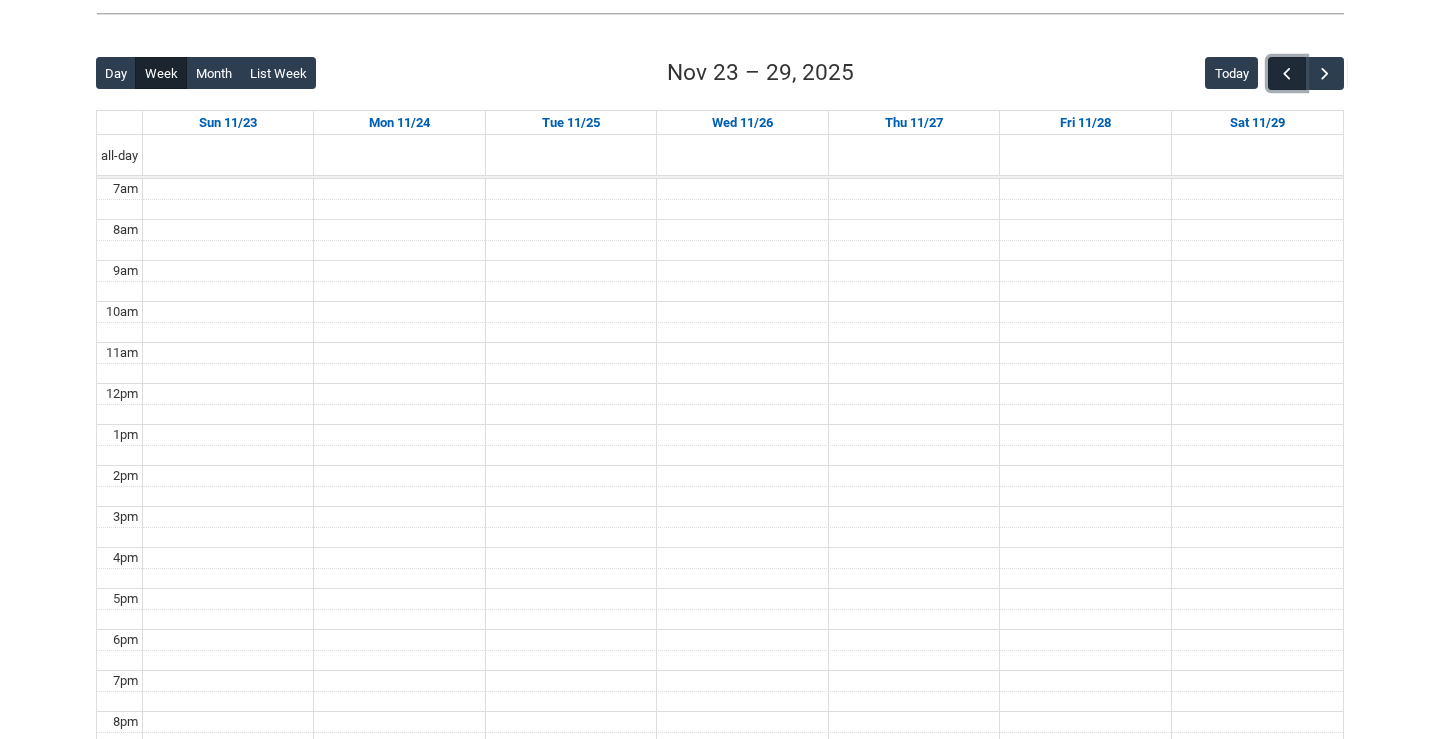 click at bounding box center [1287, 74] 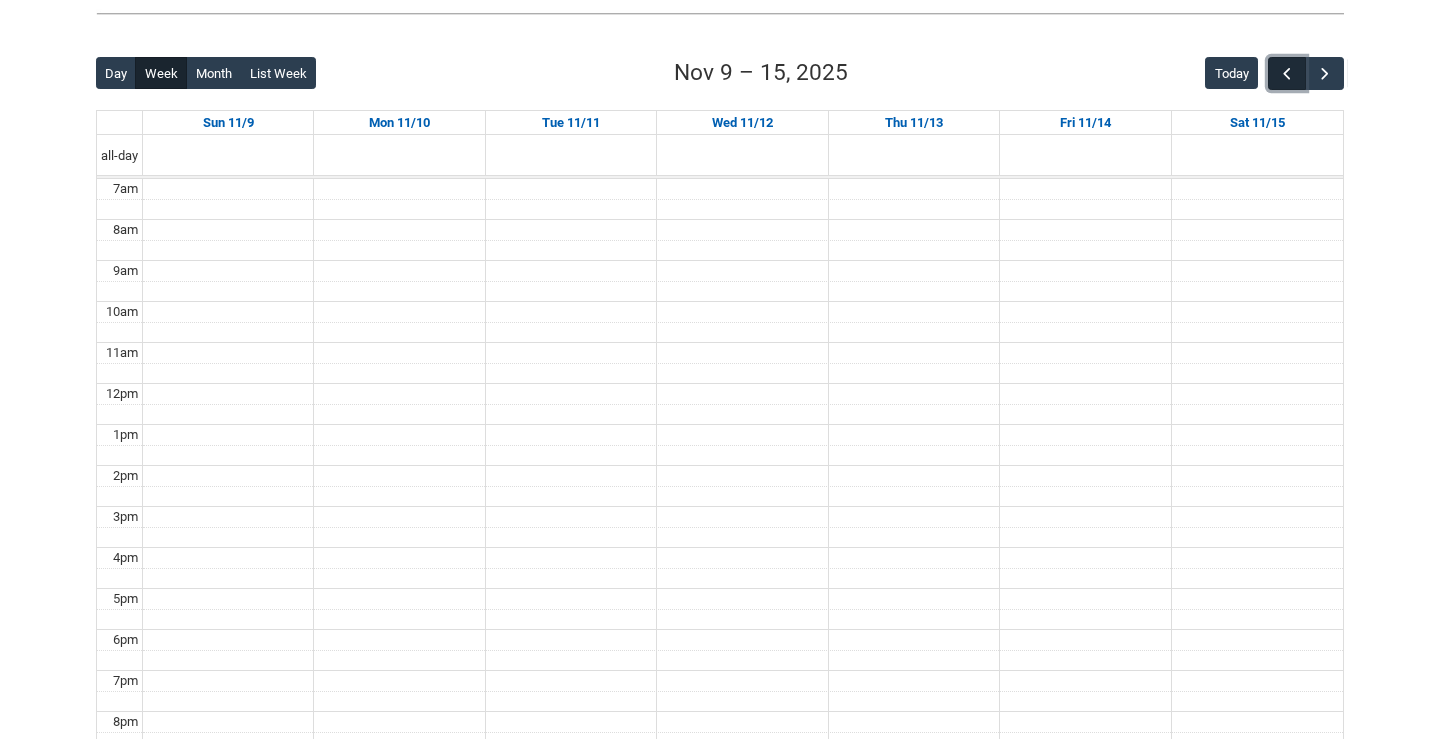 click at bounding box center [1287, 74] 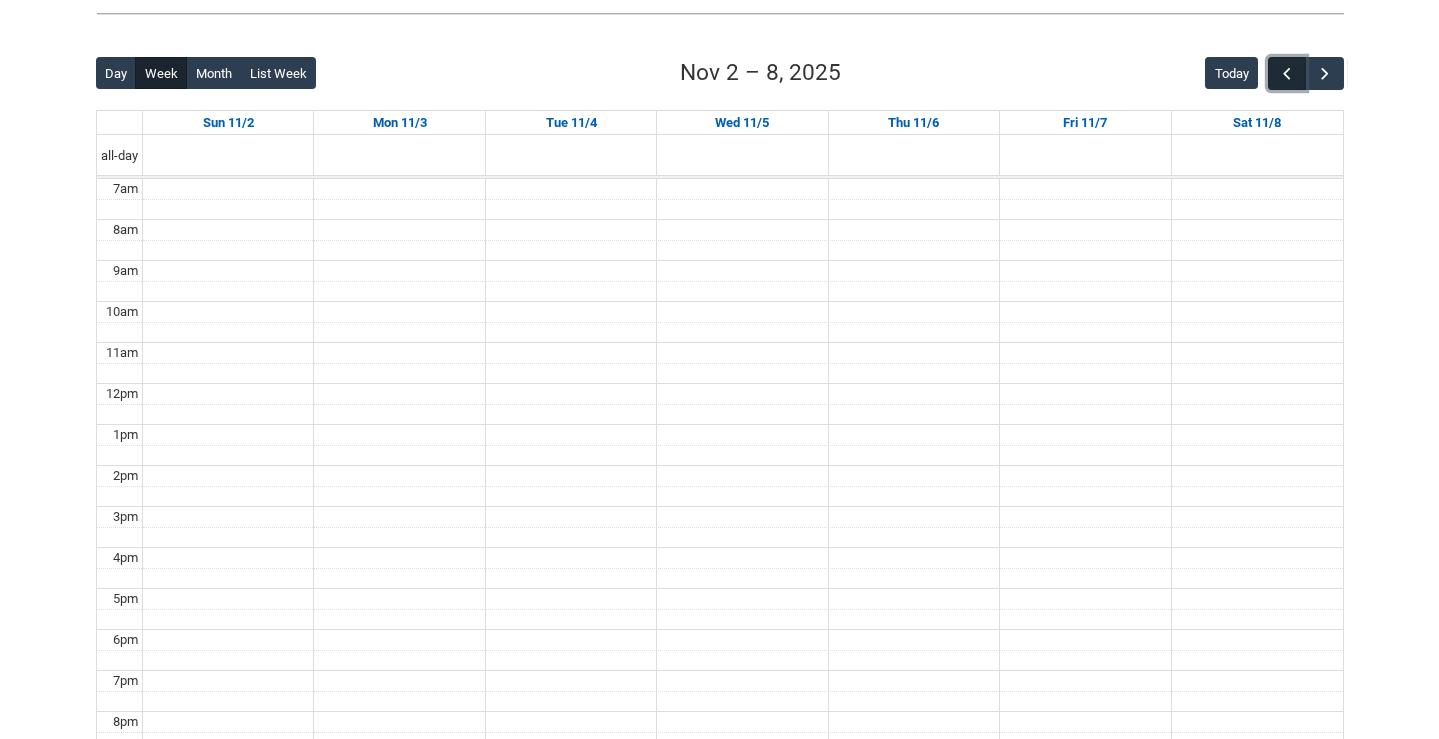 click at bounding box center (1287, 74) 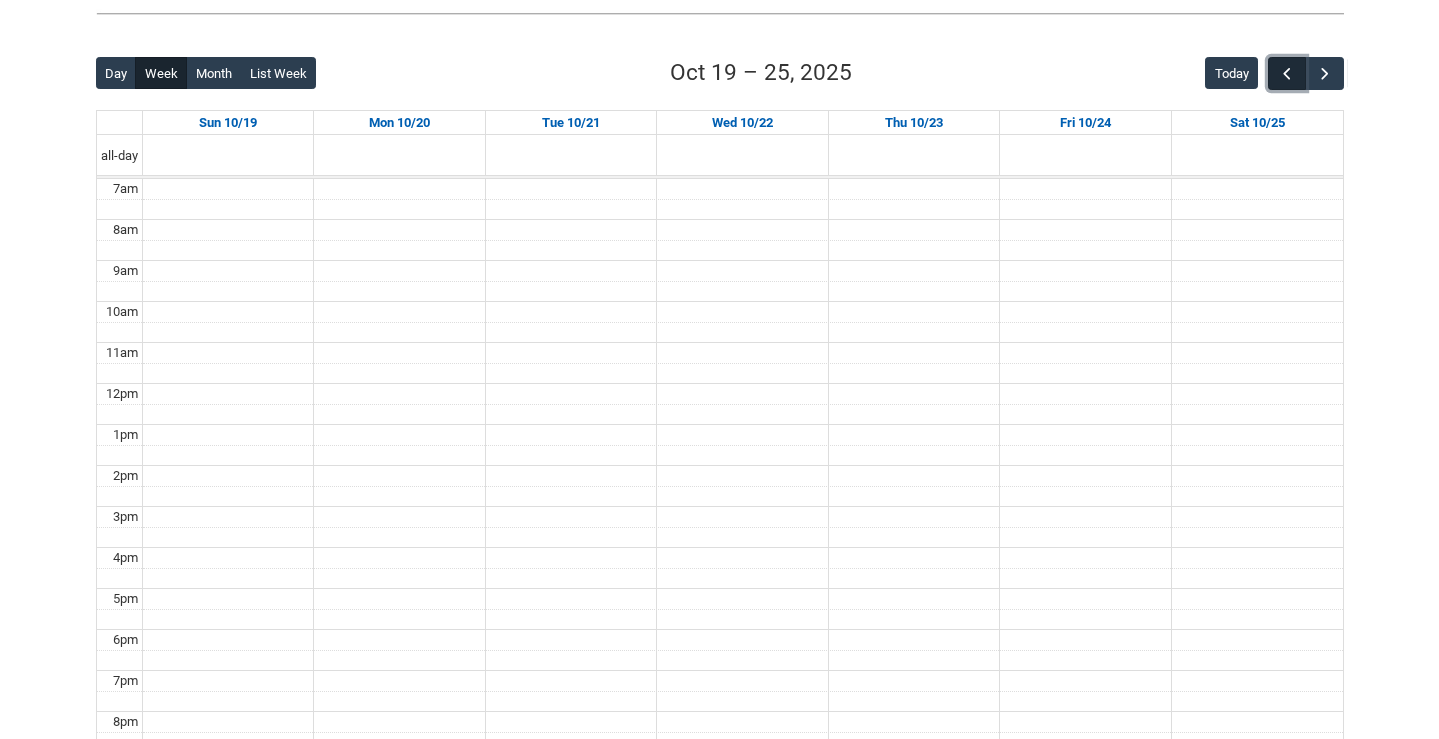 click at bounding box center [1287, 74] 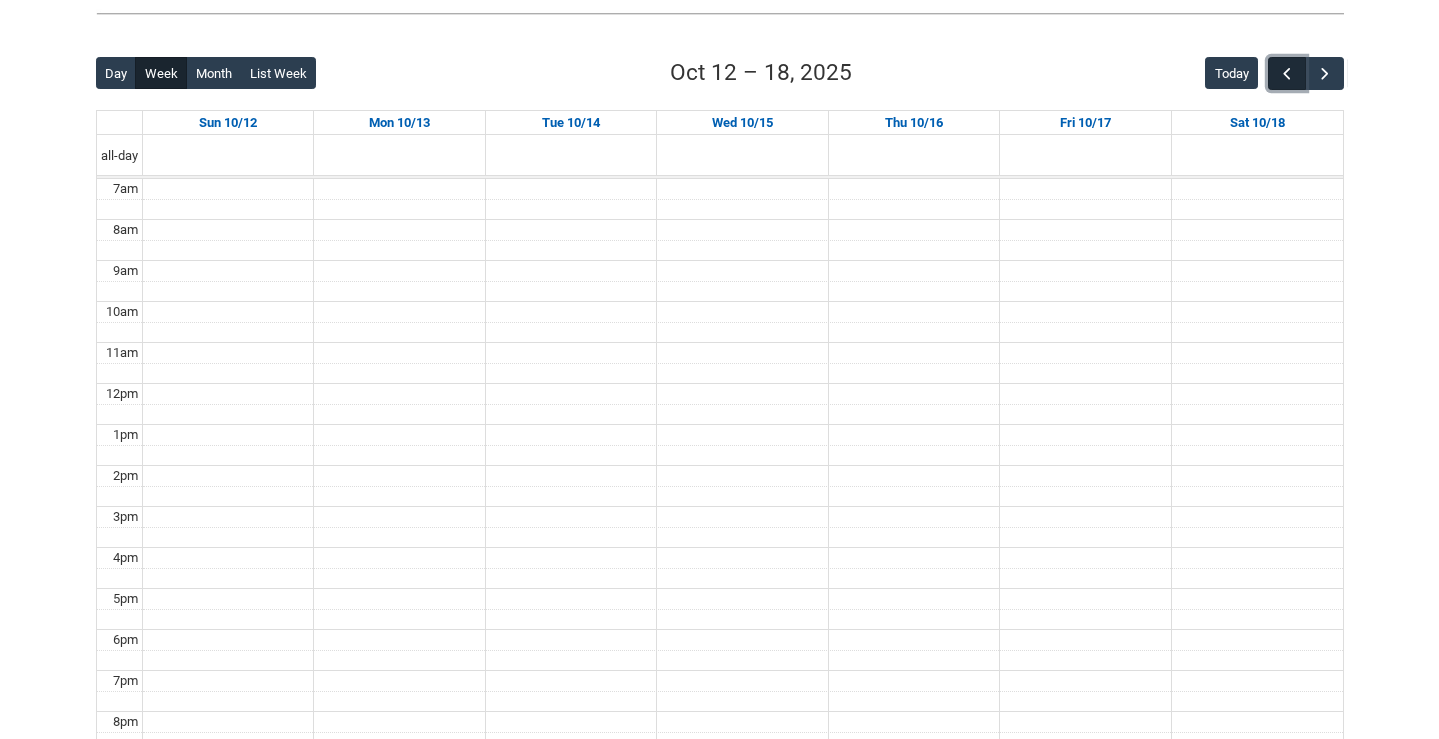 click at bounding box center [1287, 74] 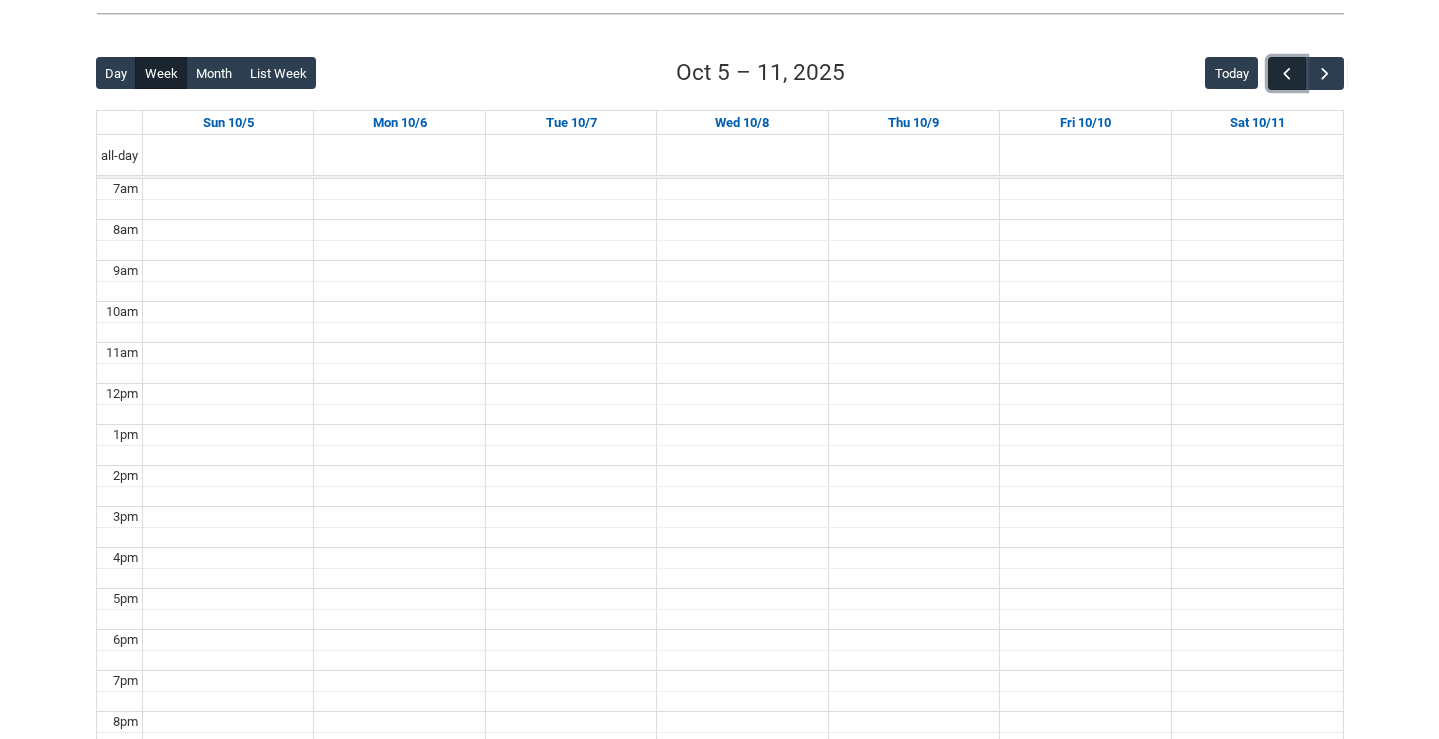 click at bounding box center (1287, 74) 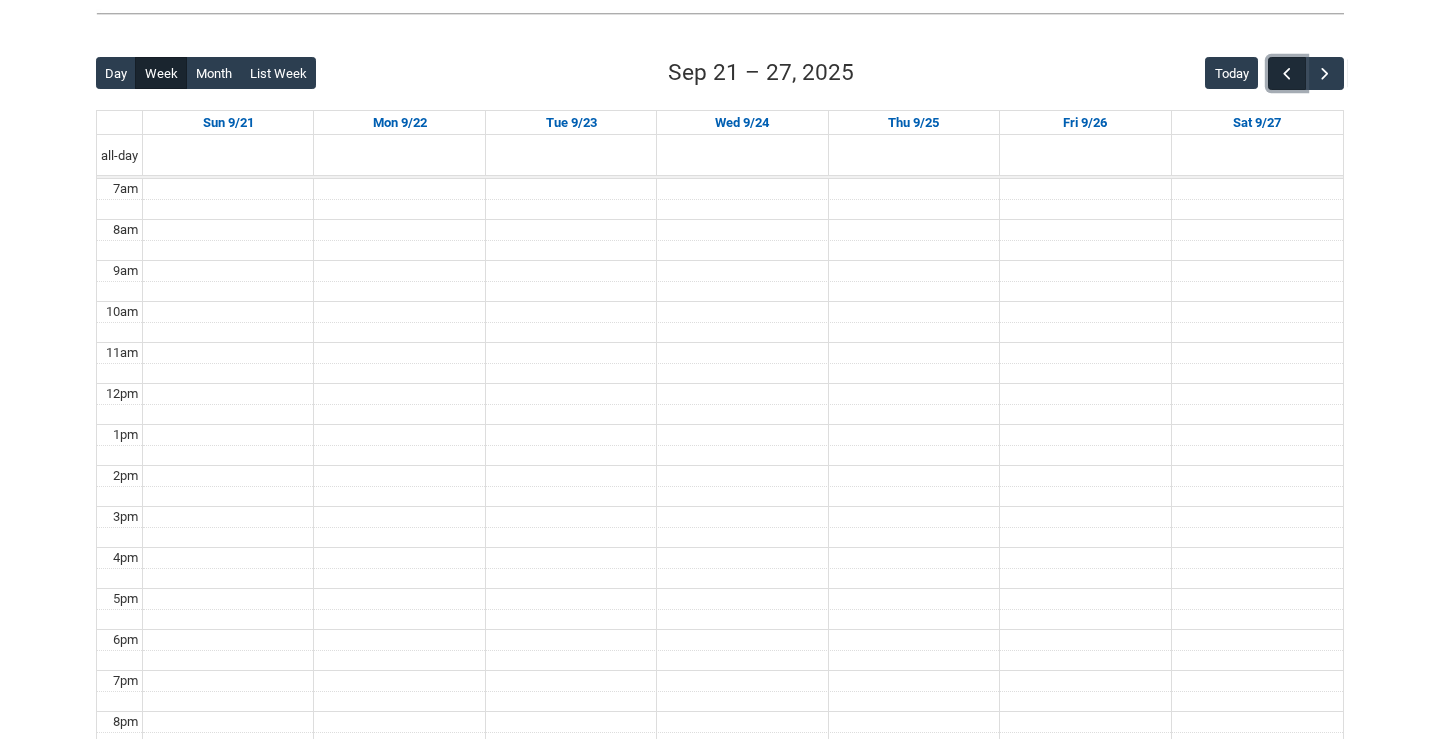 click at bounding box center (1287, 74) 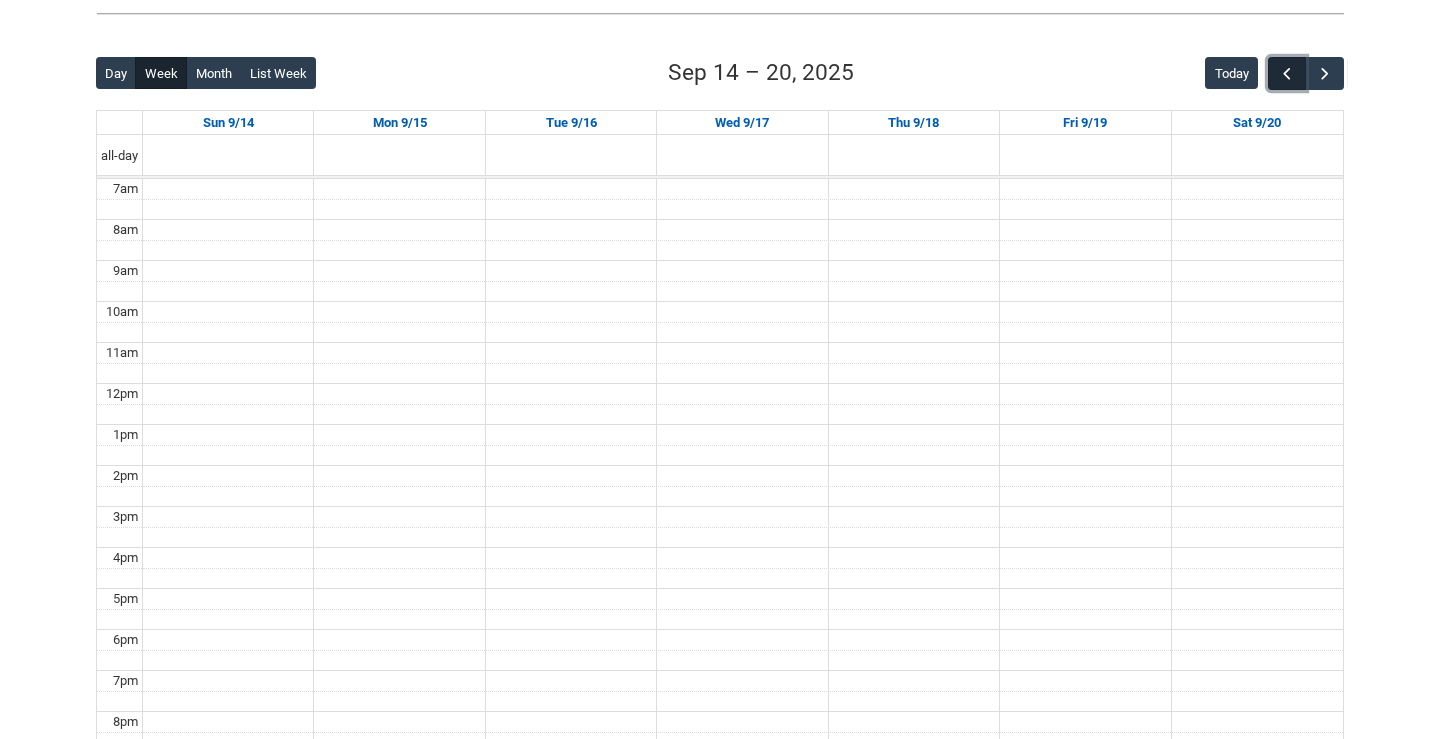 click at bounding box center [1287, 74] 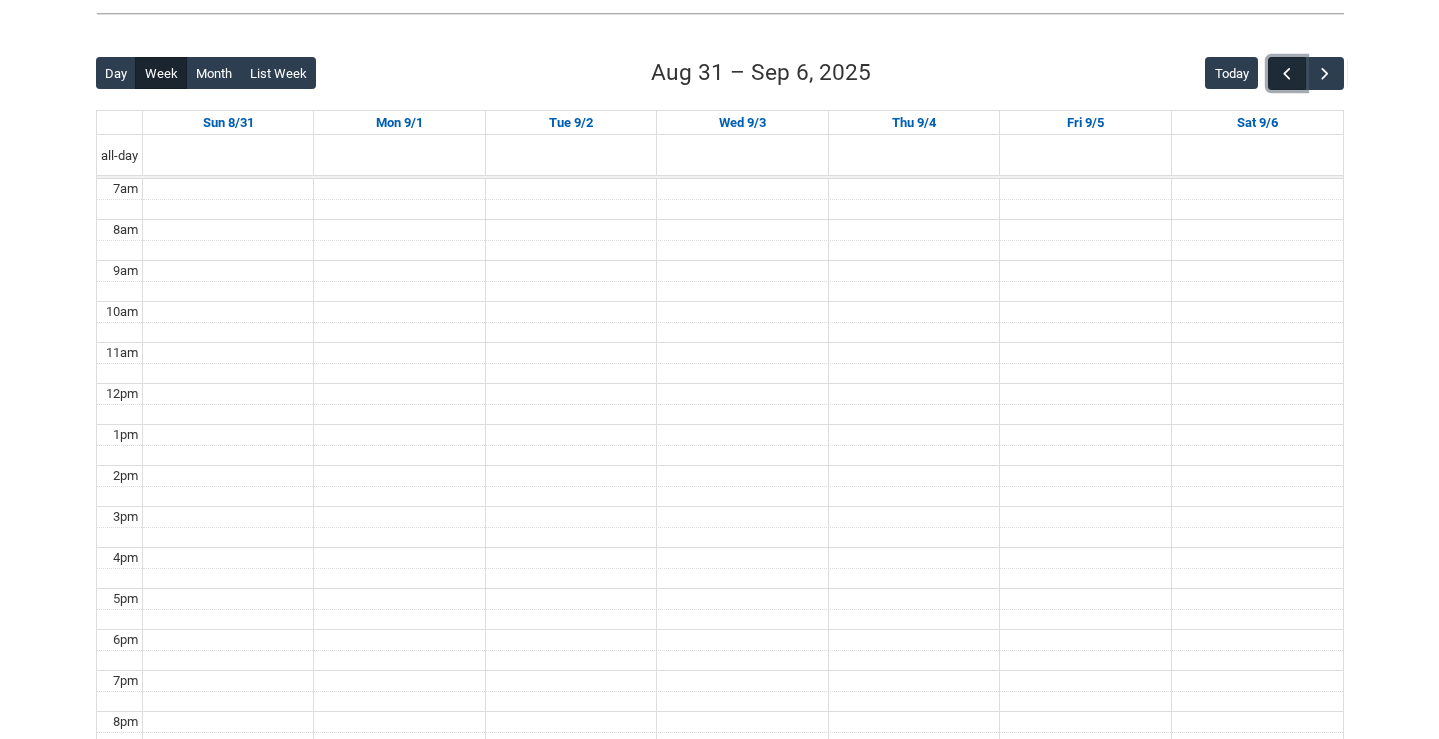 click at bounding box center [1287, 74] 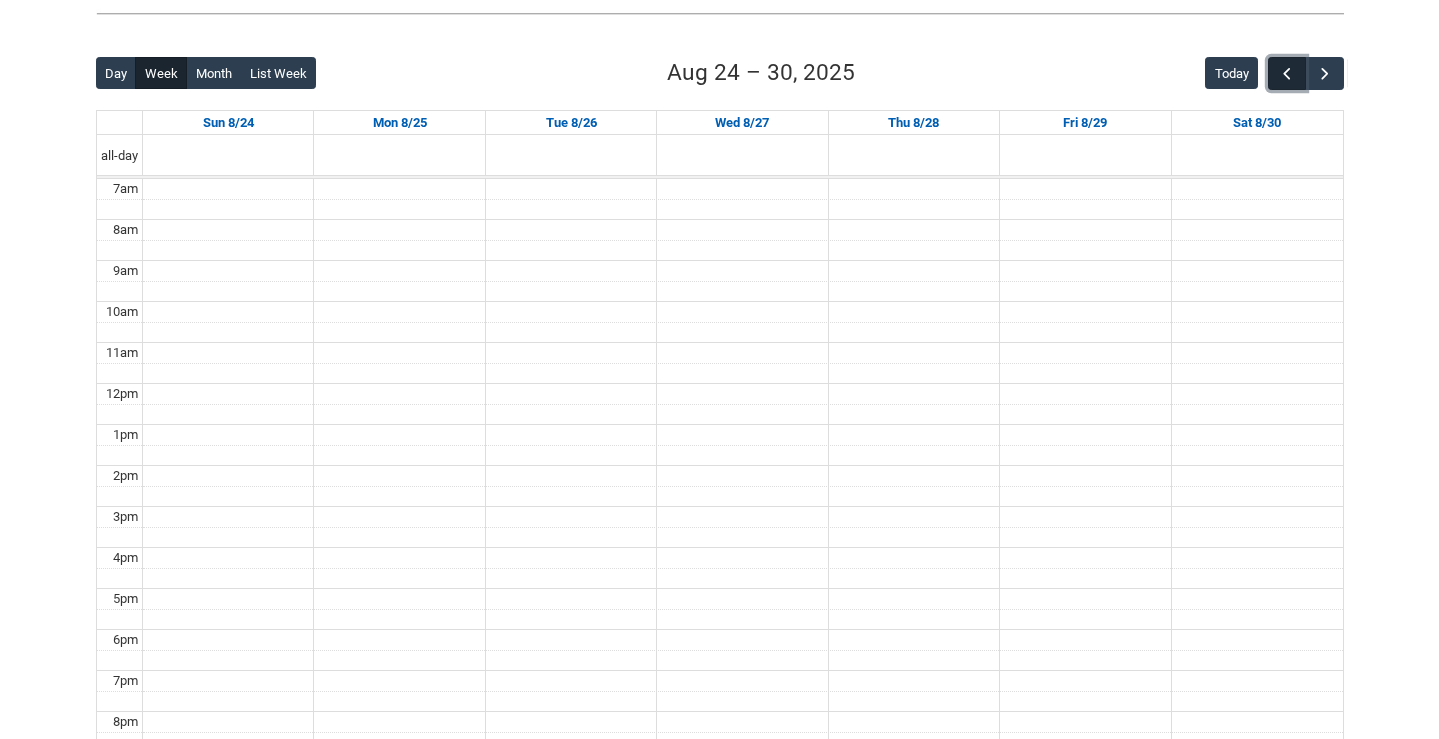 click at bounding box center (1287, 74) 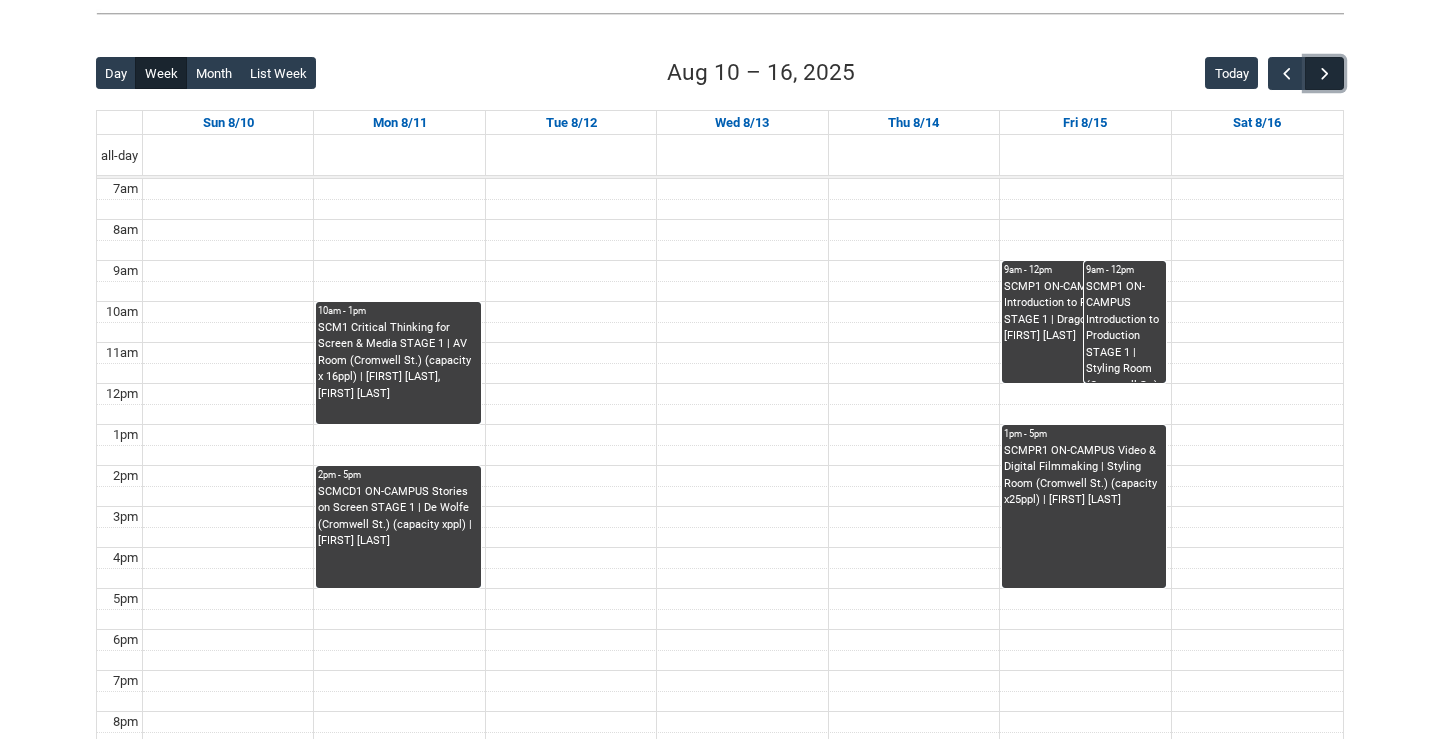 click at bounding box center (1325, 74) 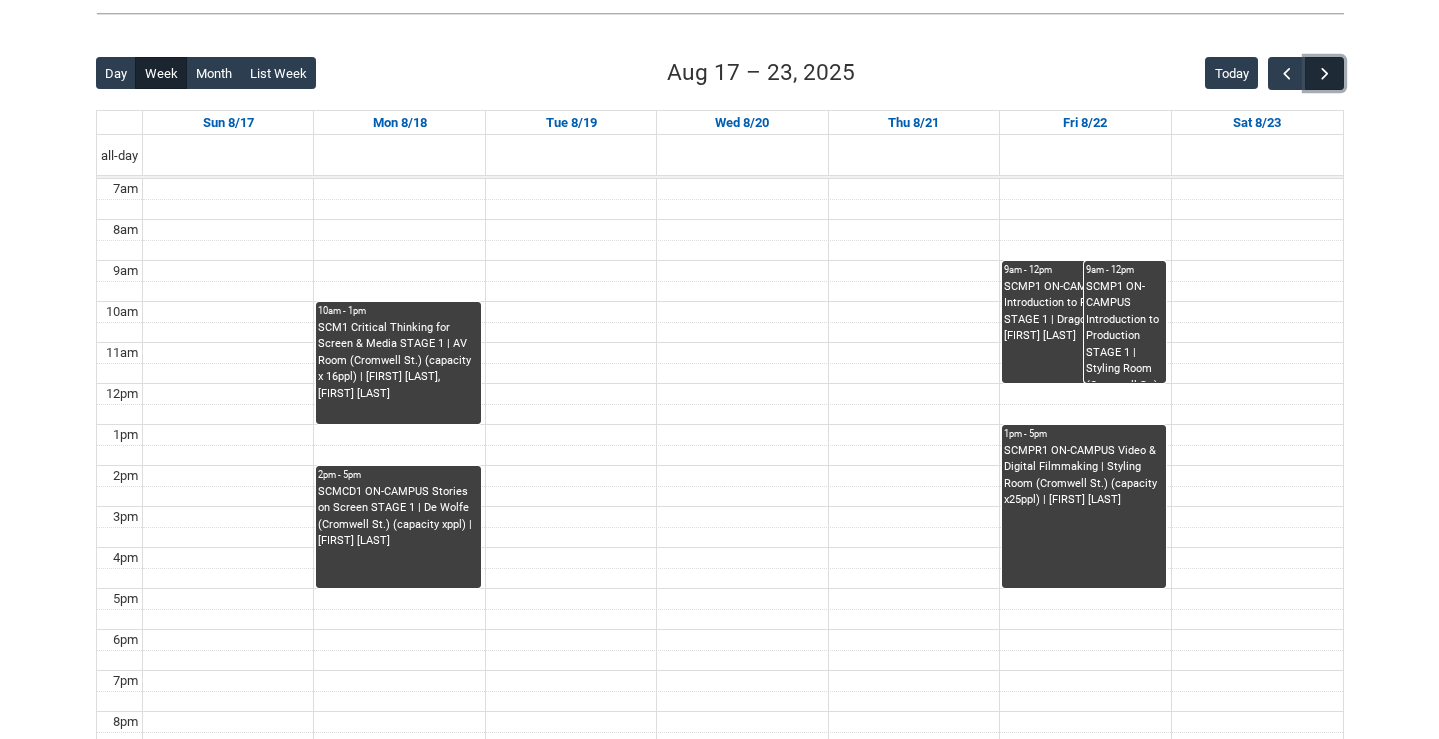 click at bounding box center (1325, 74) 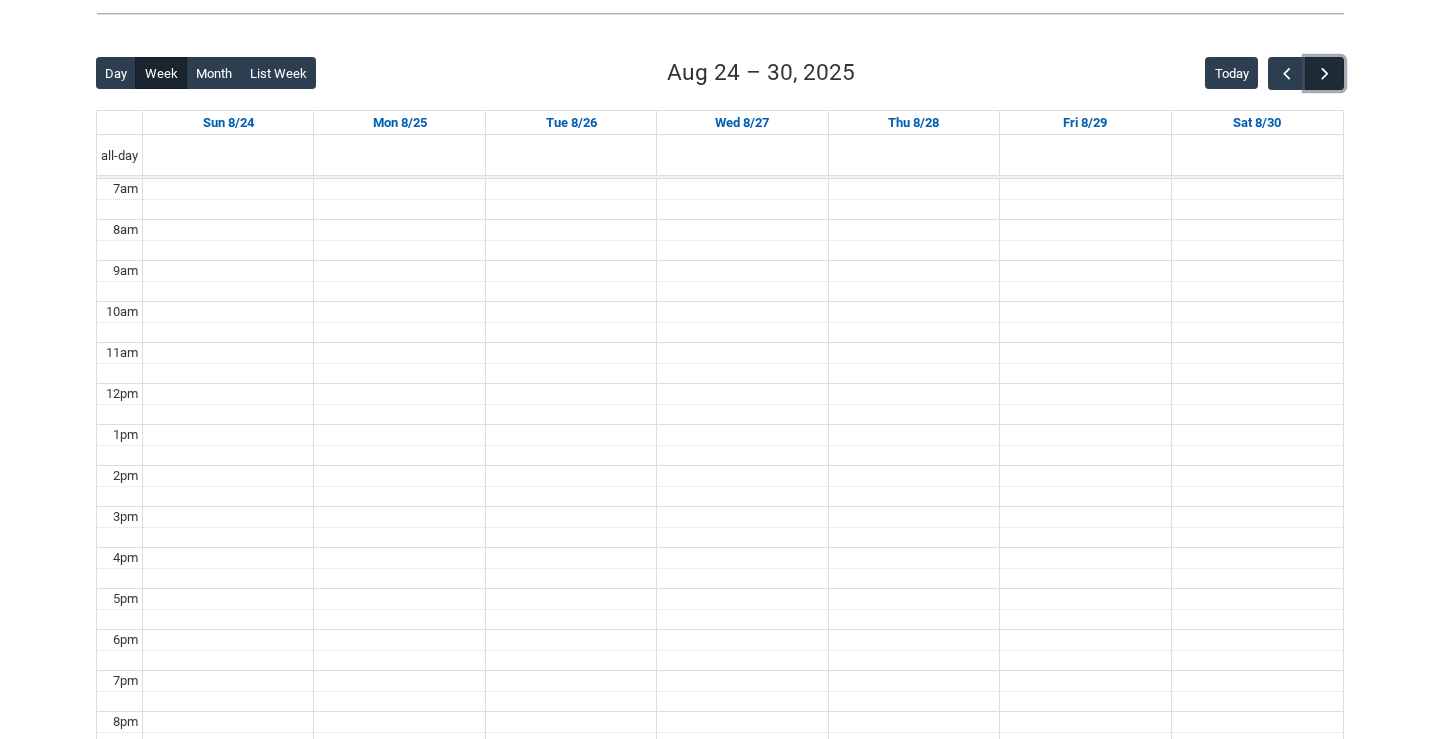 click at bounding box center [1325, 74] 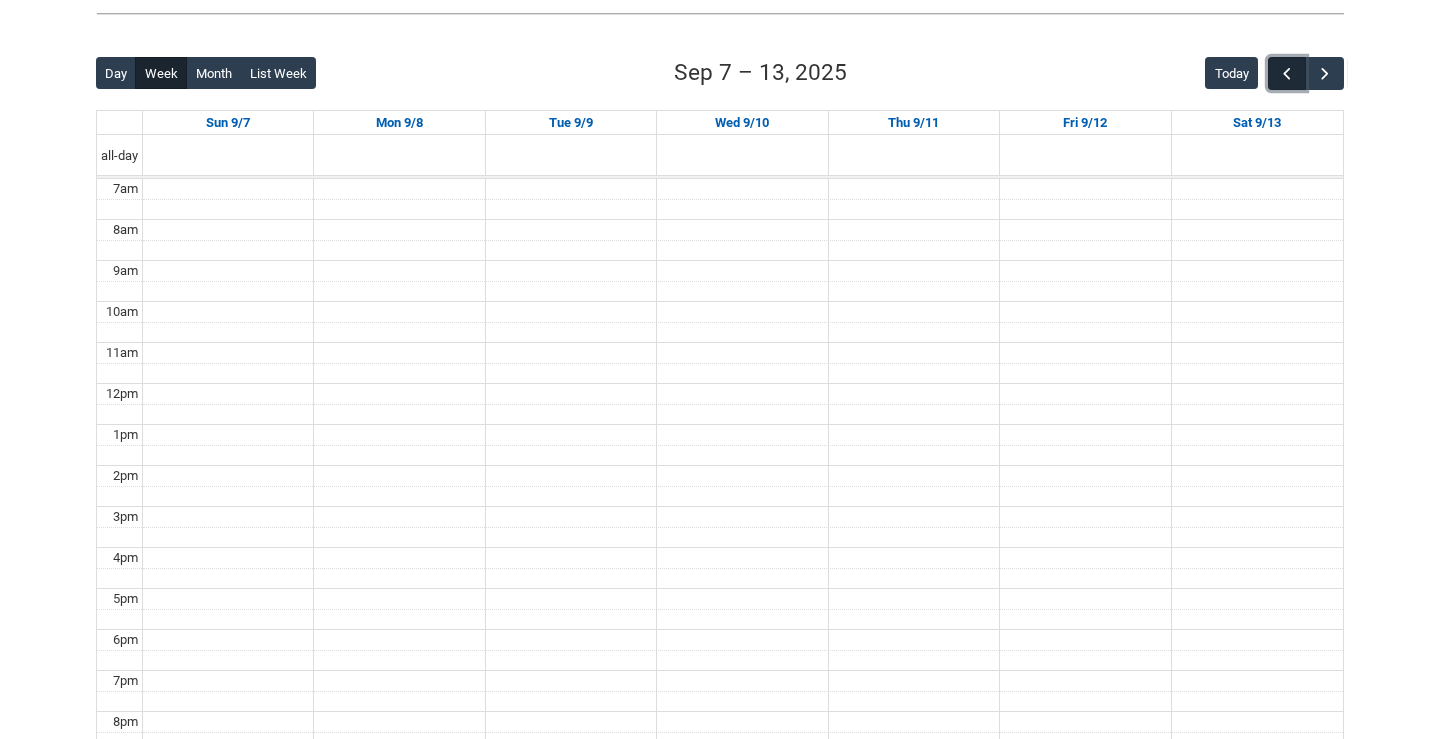 click at bounding box center [1287, 74] 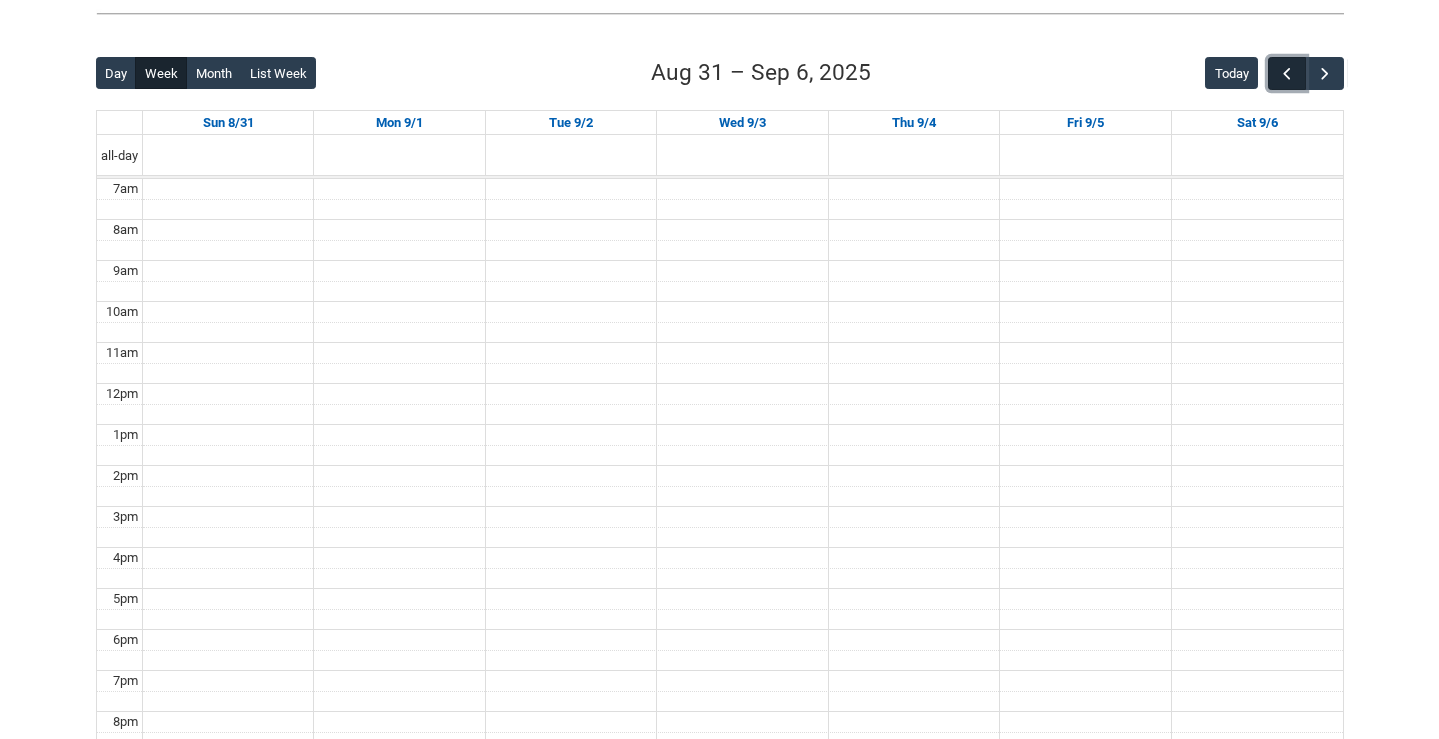 click at bounding box center [1287, 74] 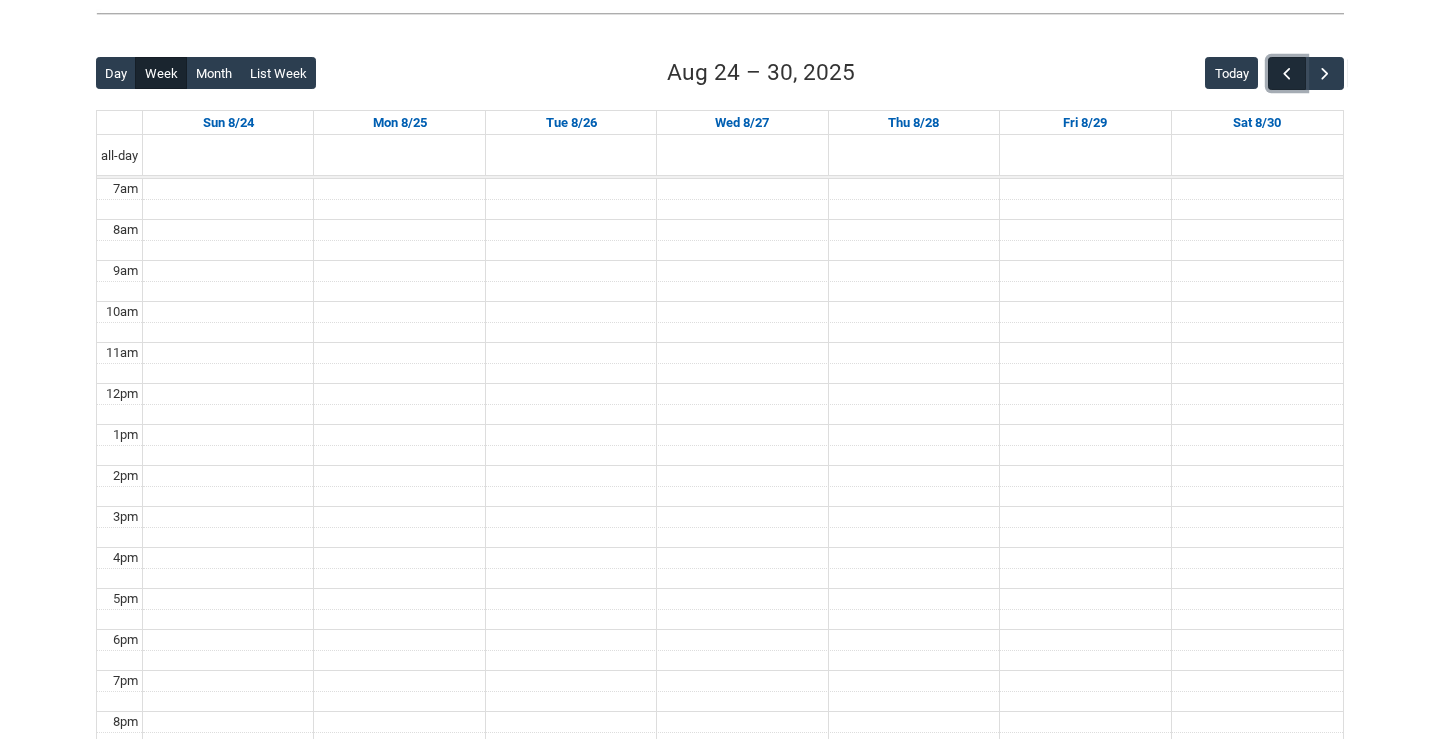 click at bounding box center (1287, 74) 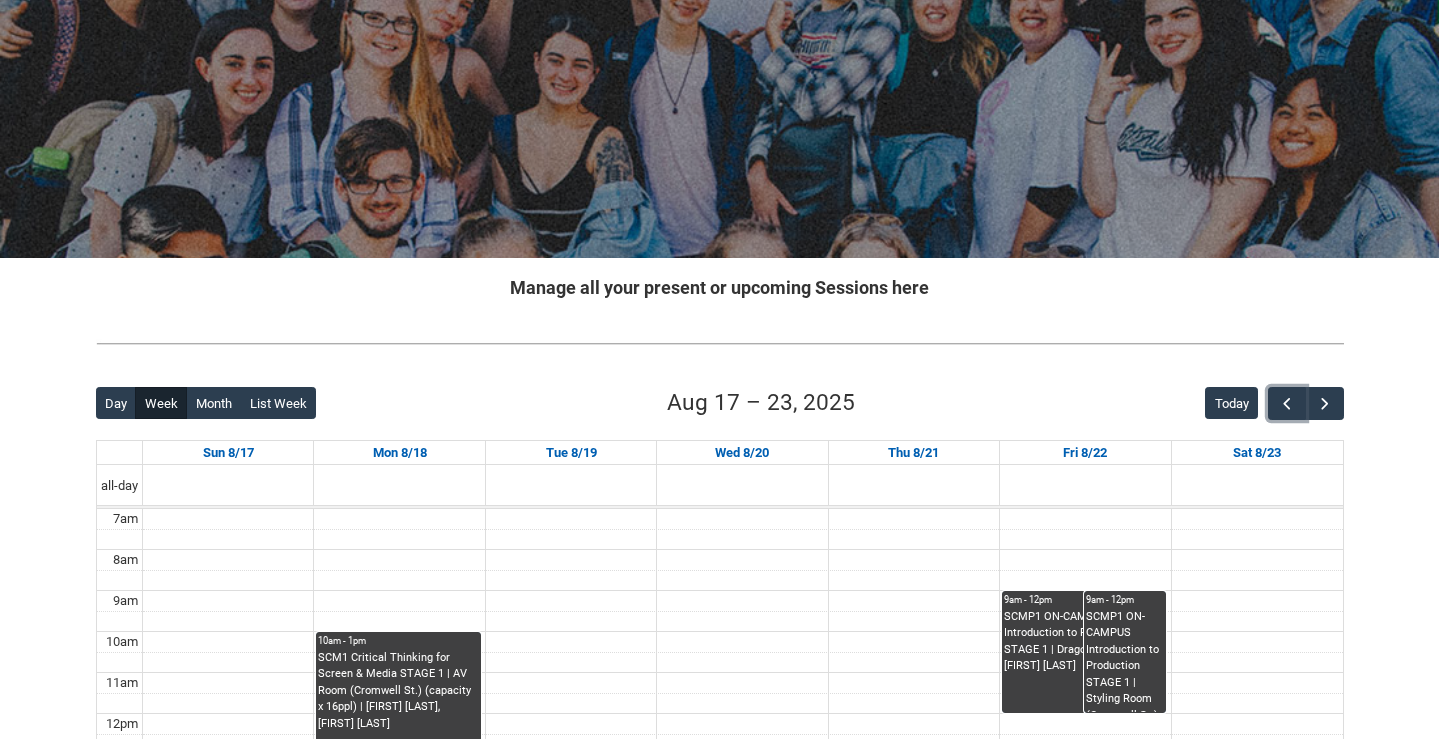 scroll, scrollTop: 0, scrollLeft: 0, axis: both 